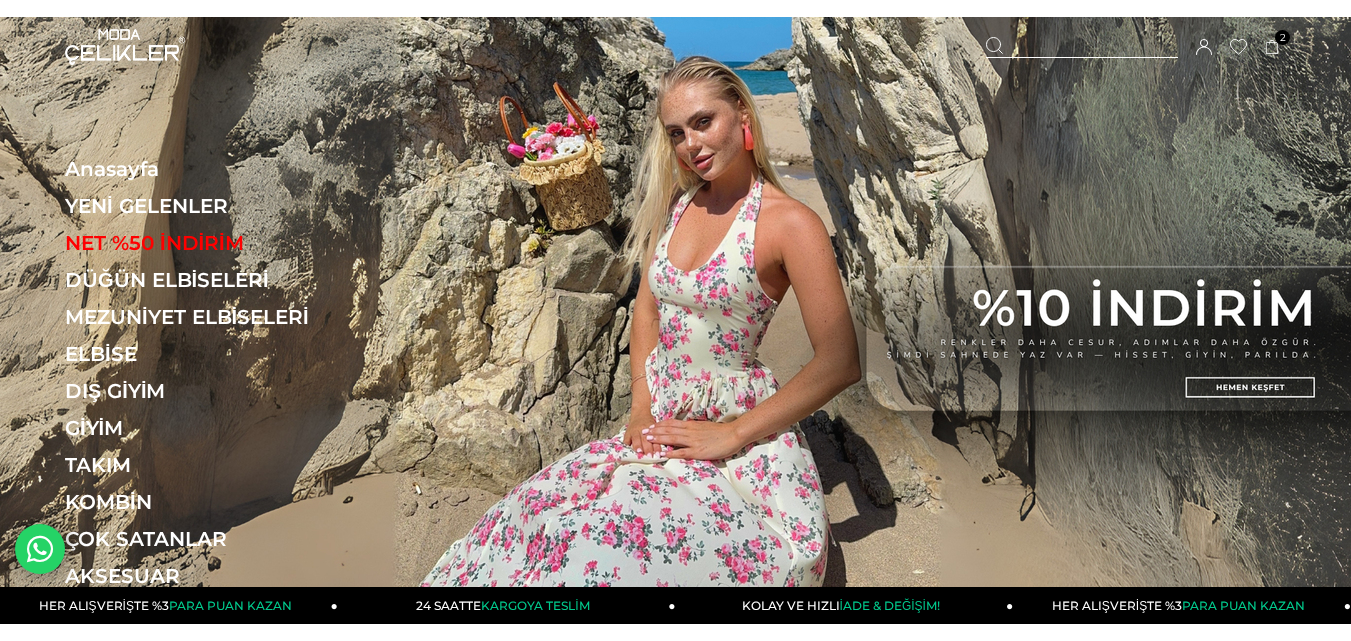 scroll, scrollTop: 0, scrollLeft: 0, axis: both 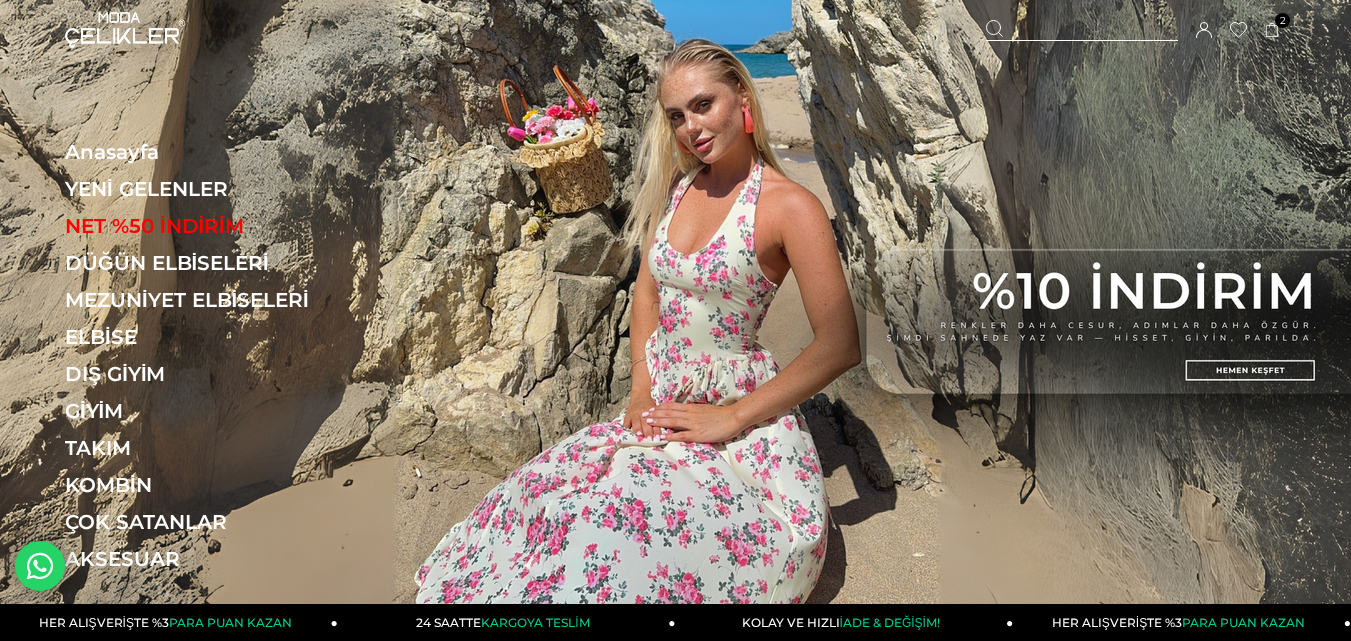 click at bounding box center [1082, 30] 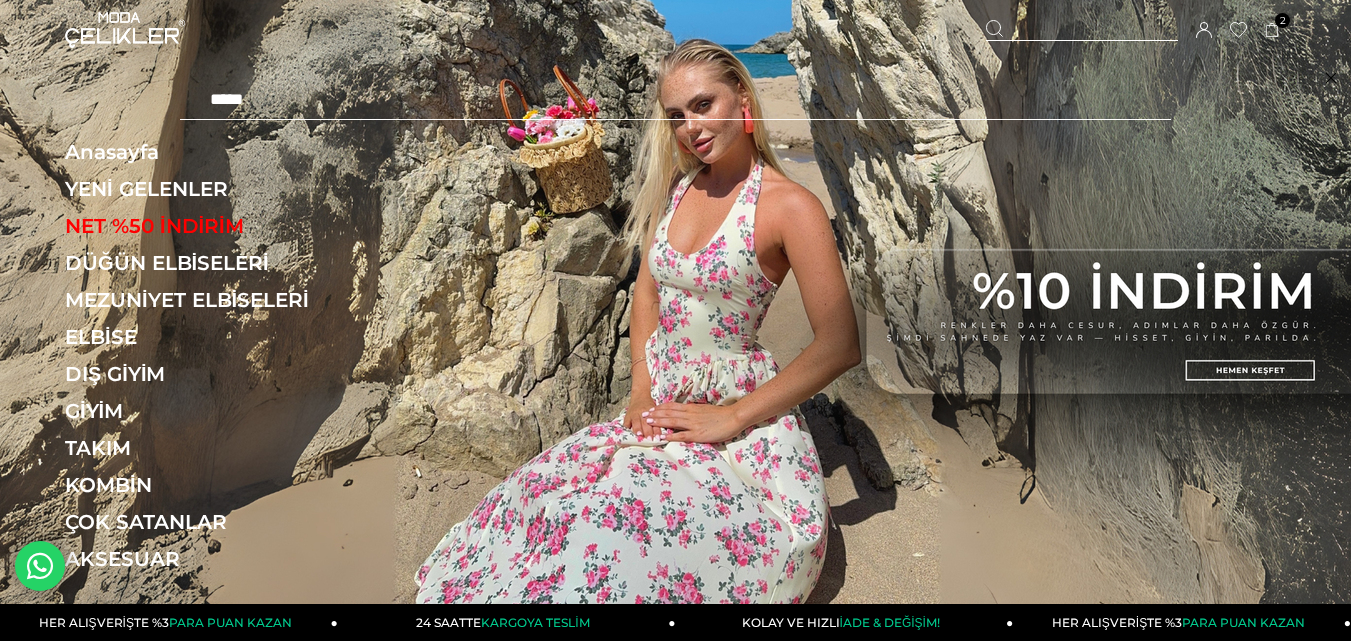 click at bounding box center (675, 100) 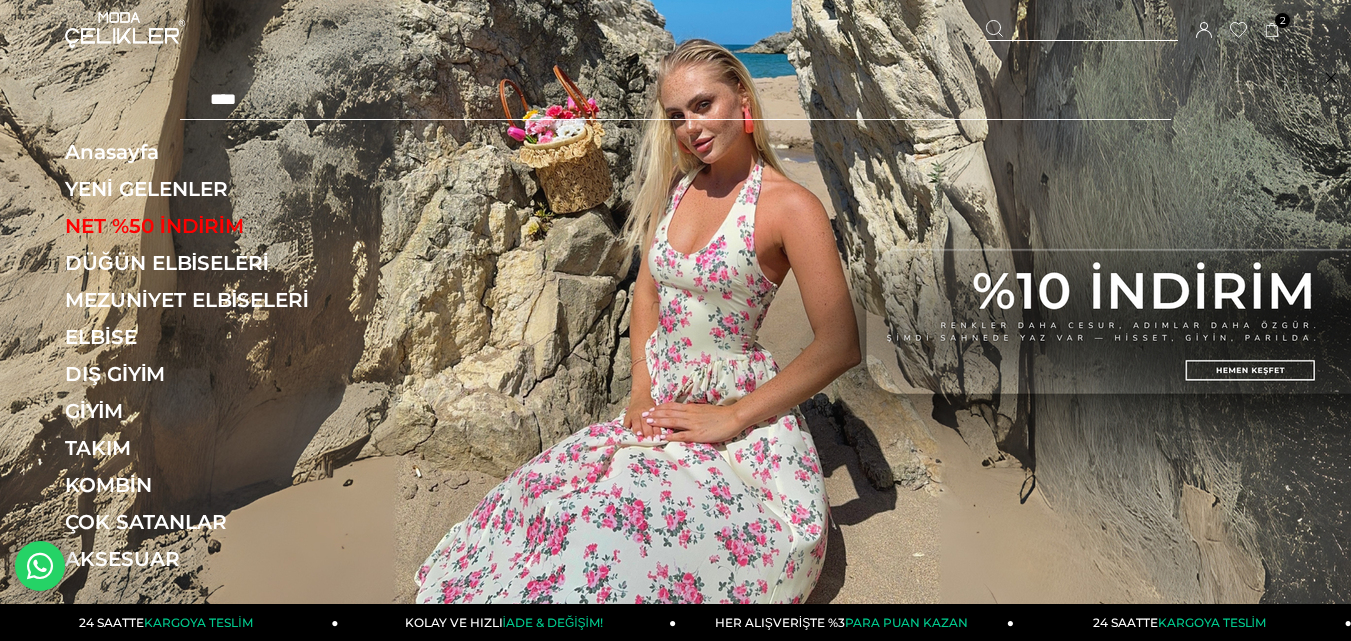 type on "****" 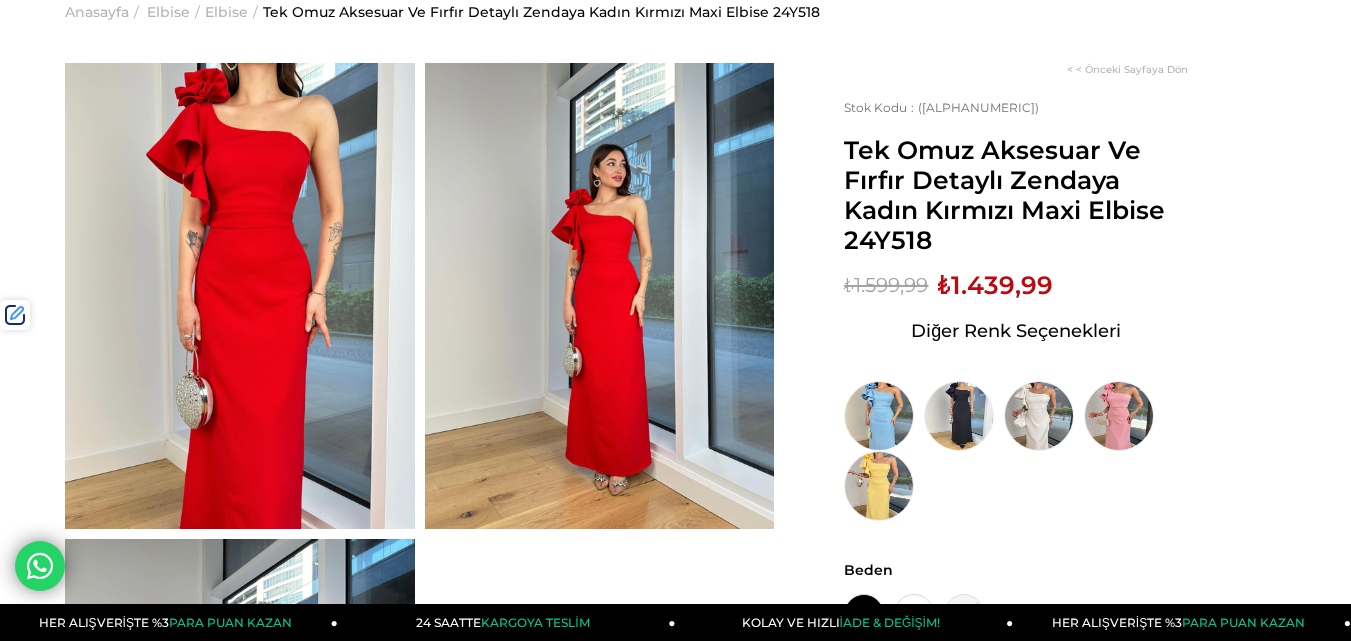 scroll, scrollTop: 99, scrollLeft: 0, axis: vertical 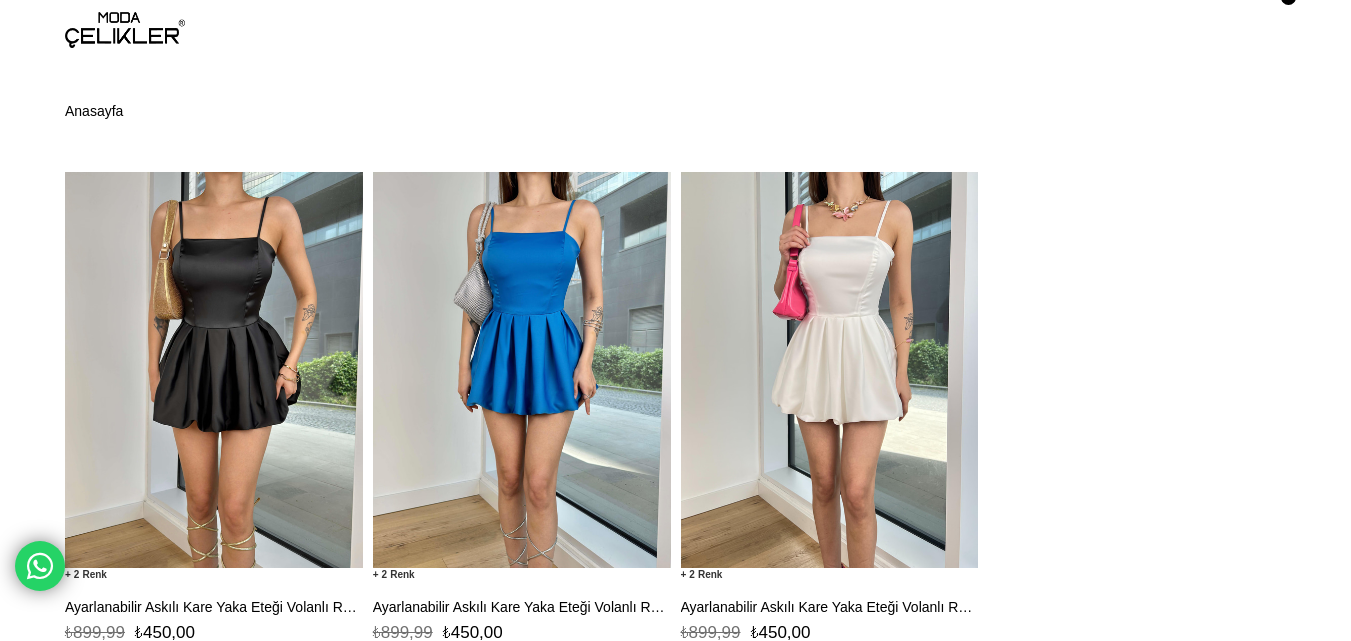 click at bounding box center [214, 370] 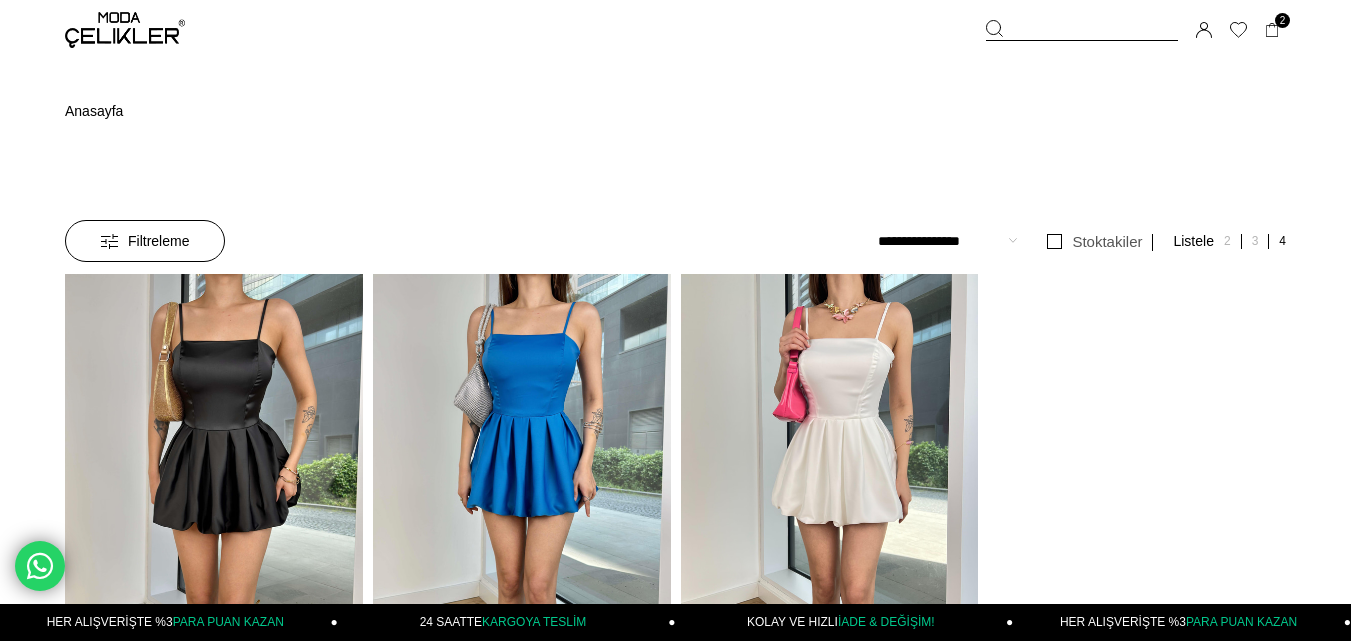 drag, startPoint x: 230, startPoint y: 345, endPoint x: 362, endPoint y: 3, distance: 366.5897 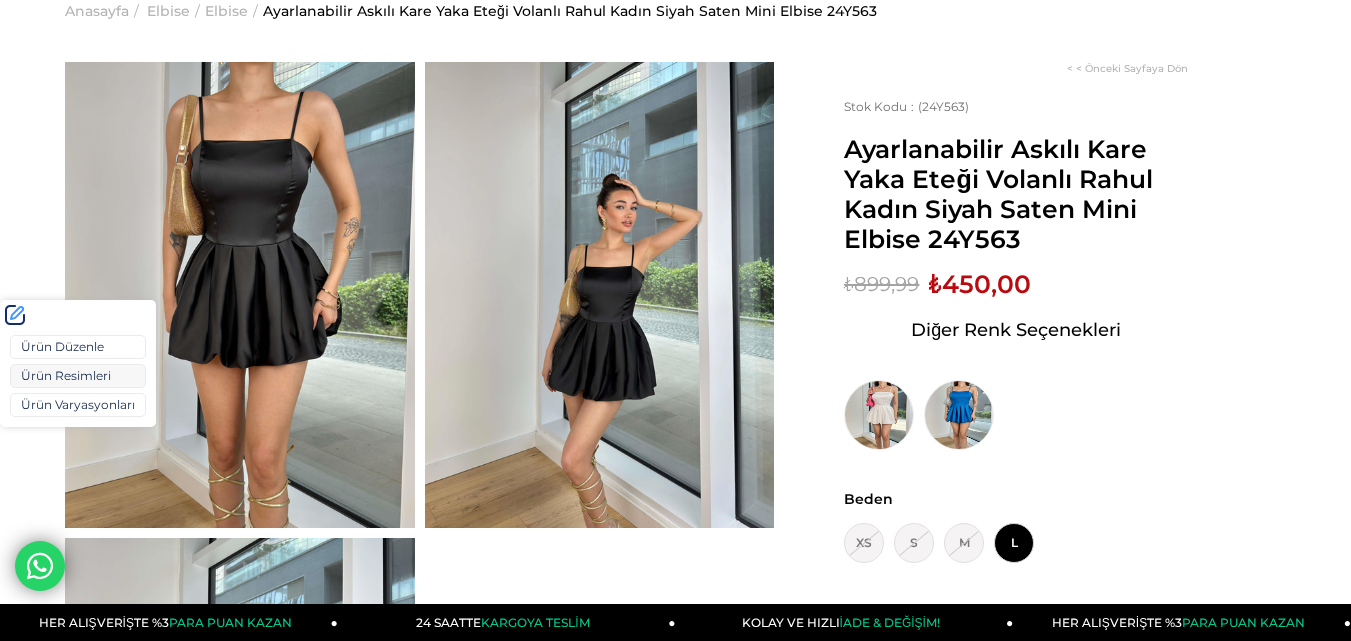 scroll, scrollTop: 100, scrollLeft: 0, axis: vertical 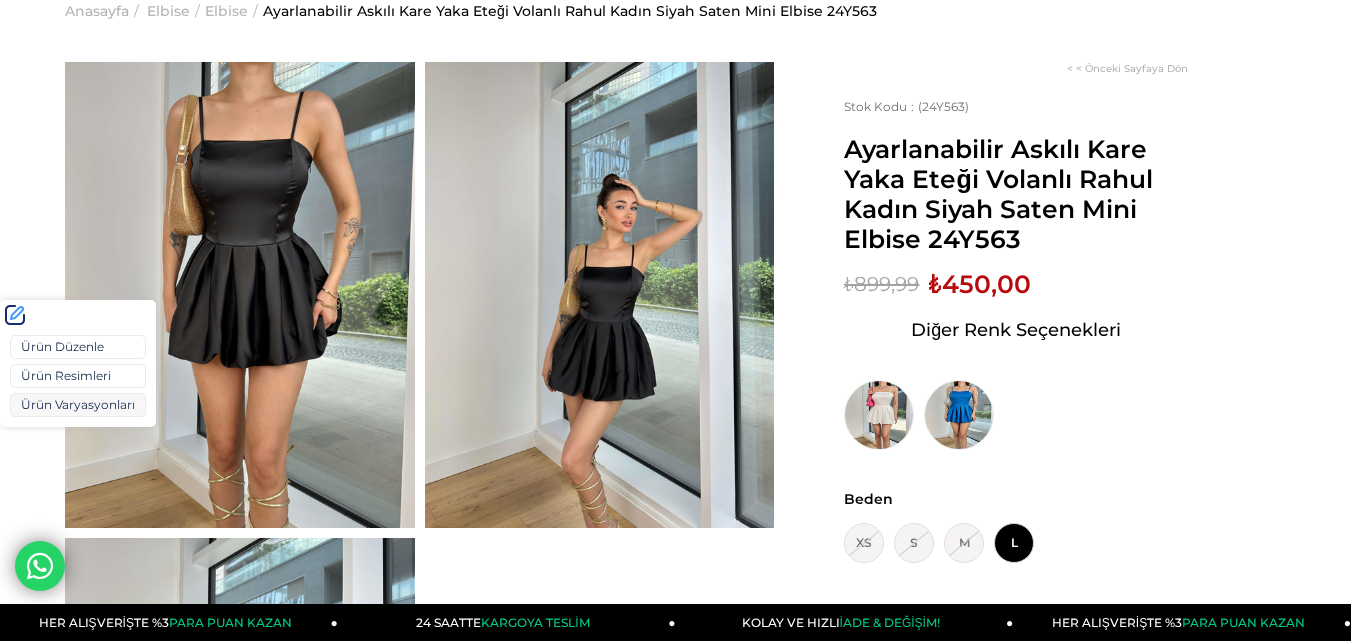 click on "Ürün Varyasyonları" at bounding box center (78, 405) 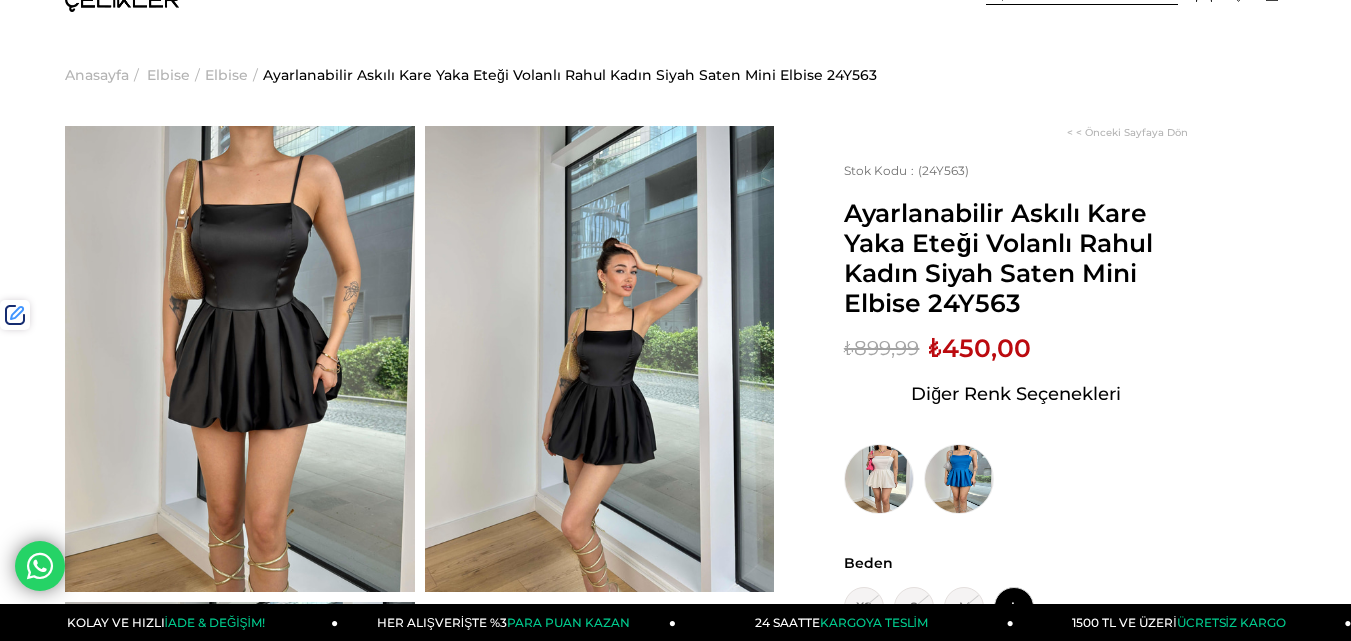 scroll, scrollTop: 0, scrollLeft: 0, axis: both 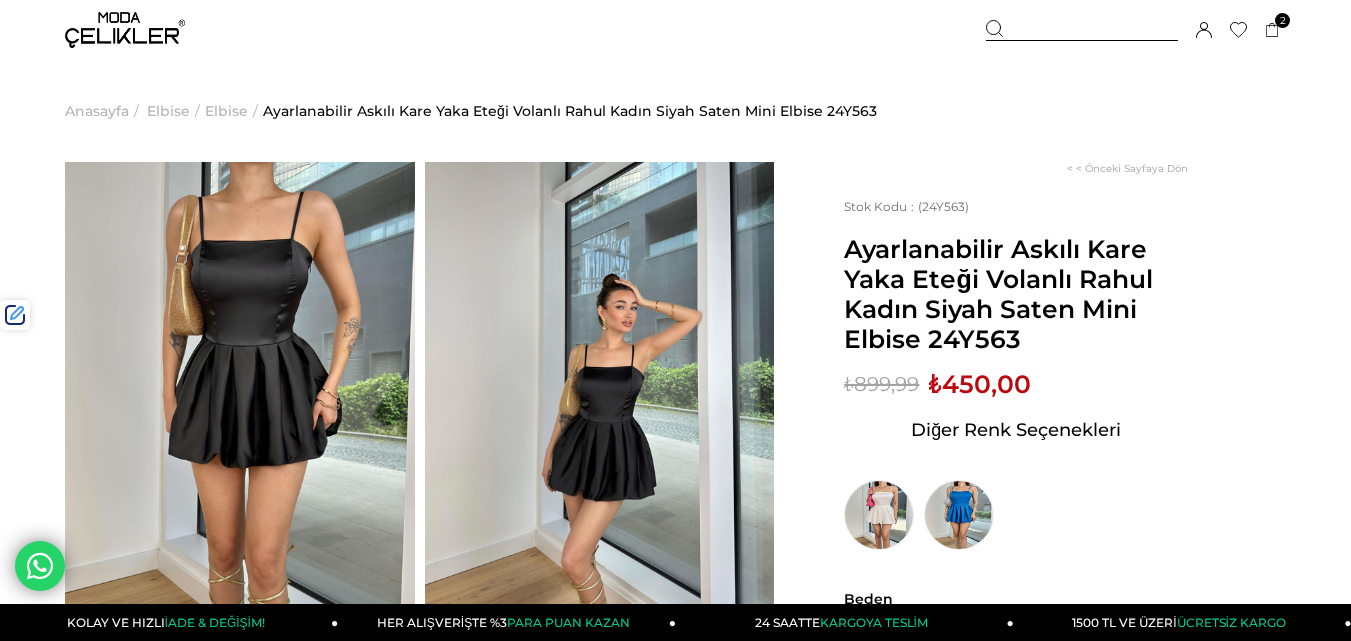 click at bounding box center (125, 30) 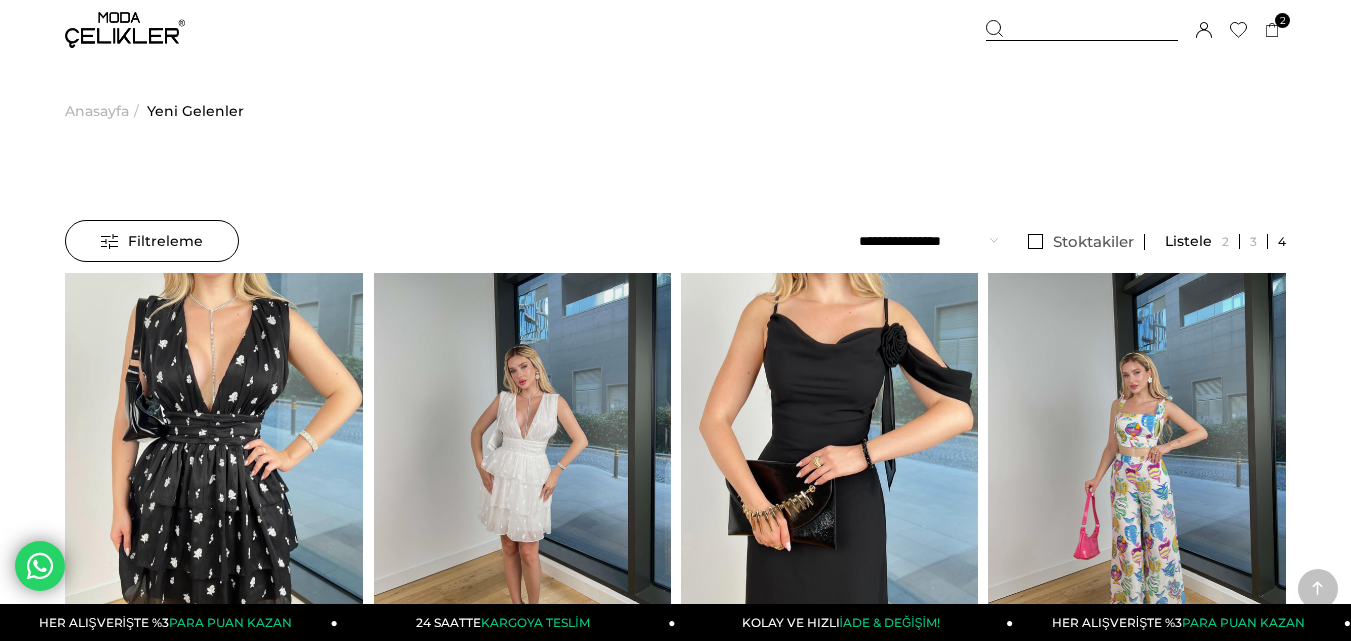 scroll, scrollTop: 414, scrollLeft: 0, axis: vertical 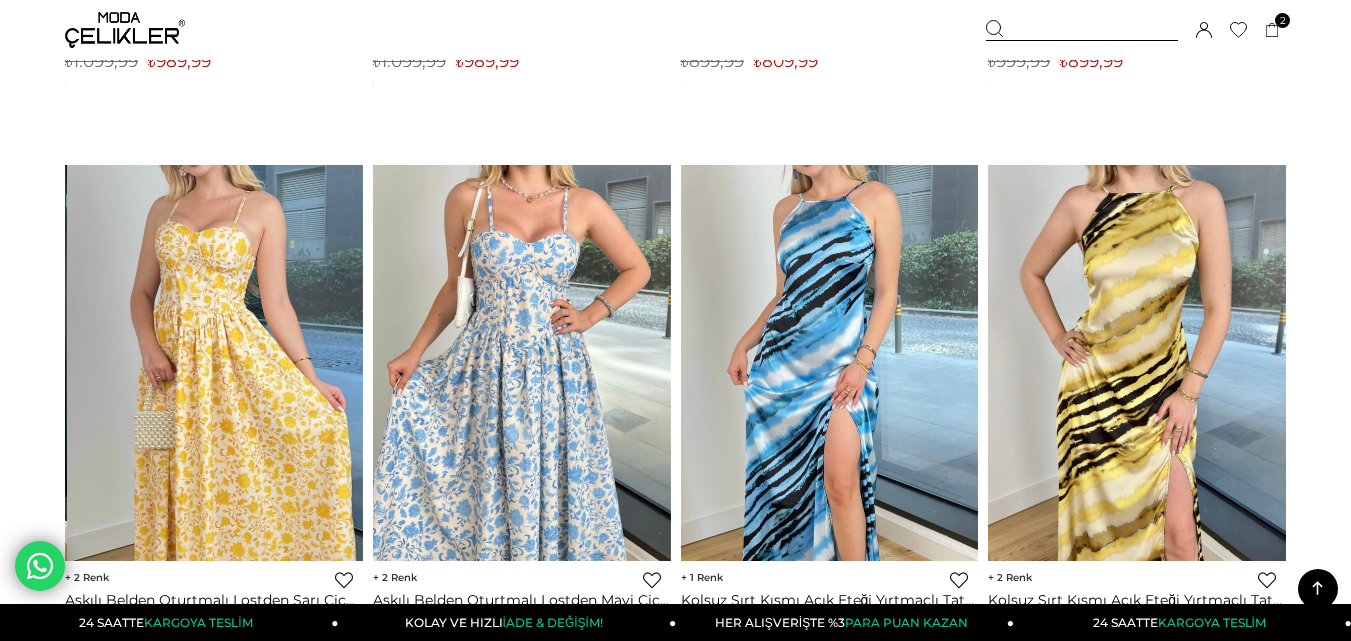 click at bounding box center (215, 363) 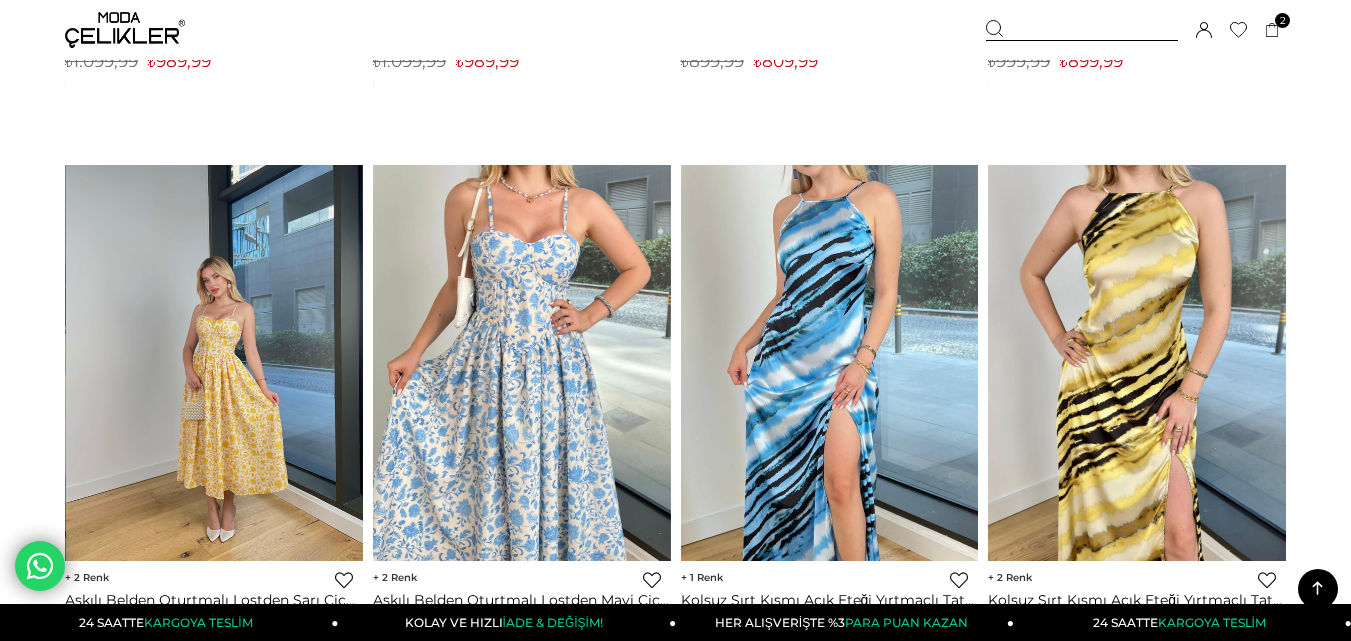 click at bounding box center (215, 363) 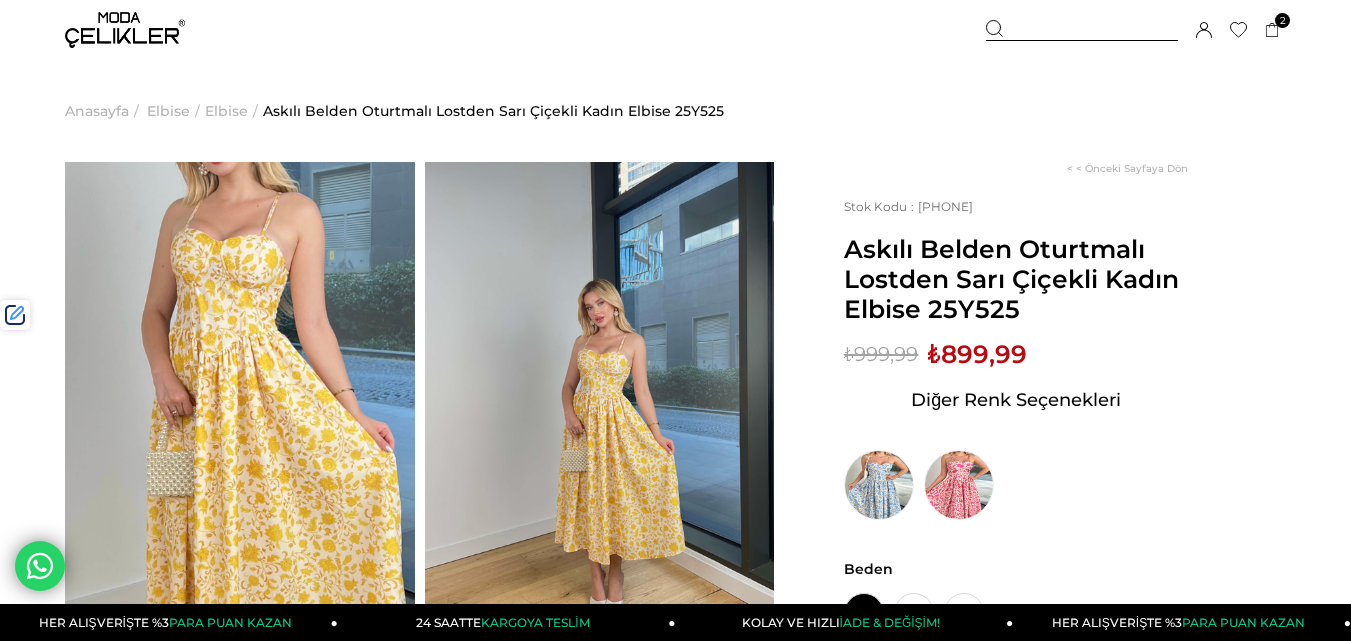 scroll, scrollTop: 0, scrollLeft: 0, axis: both 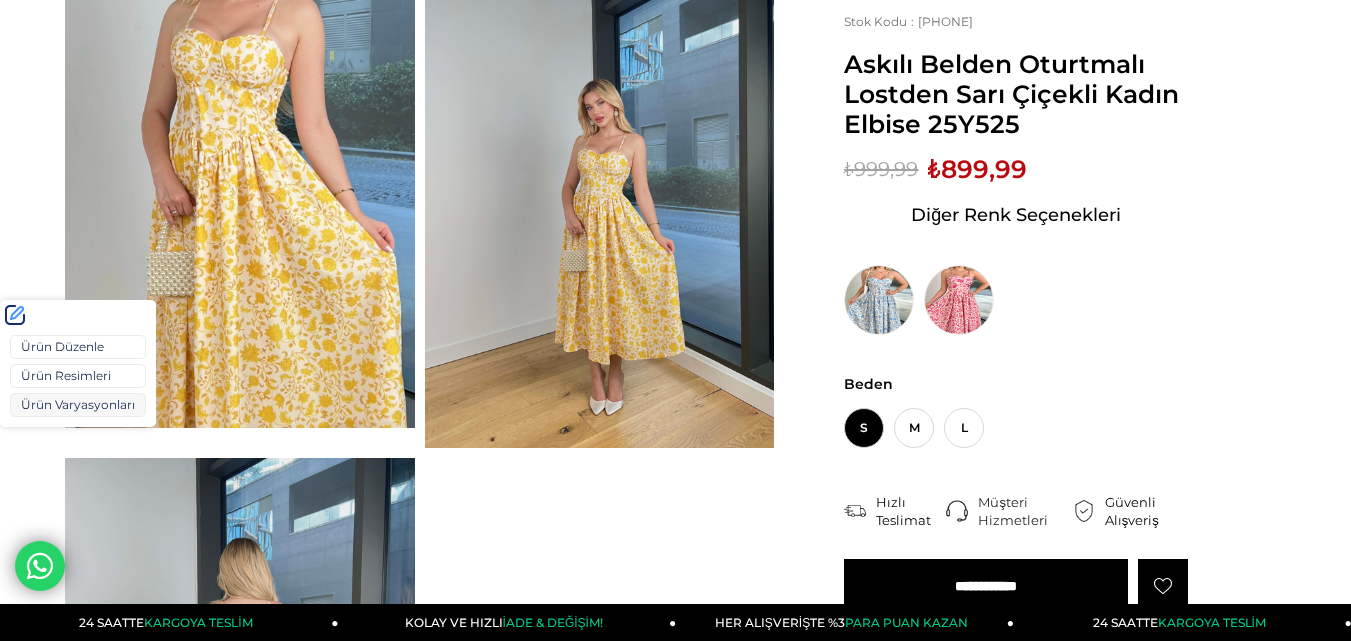 click on "Ürün Varyasyonları" at bounding box center [78, 405] 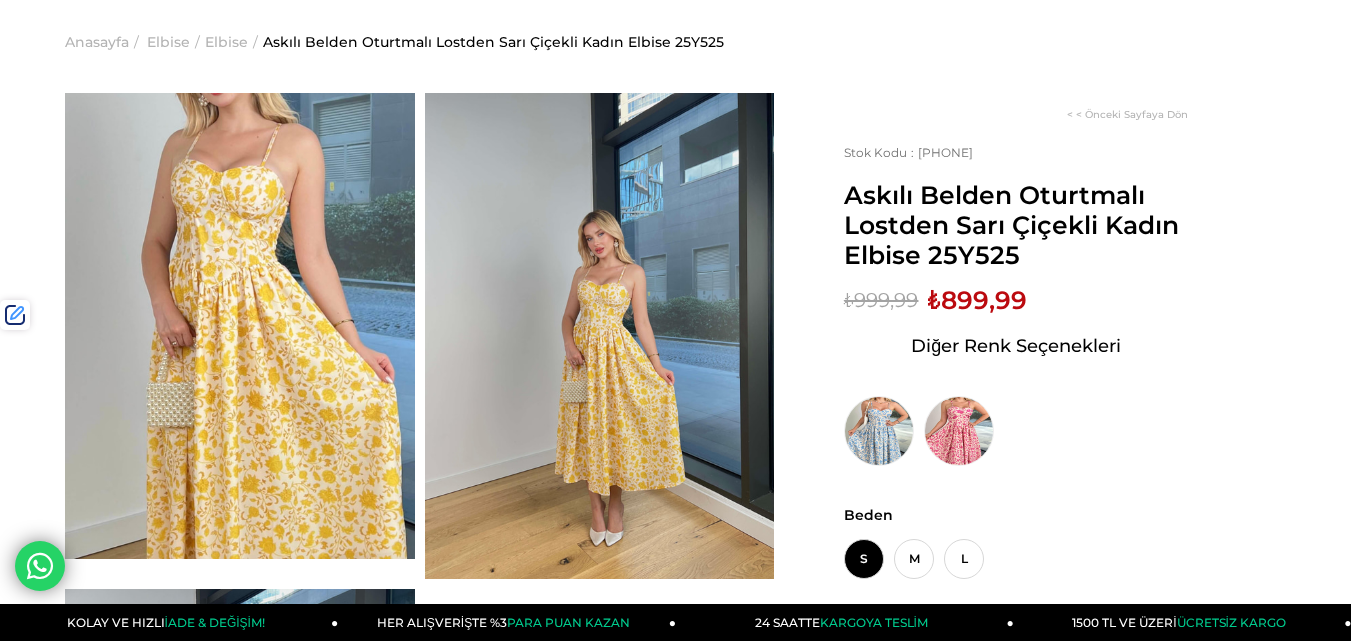 scroll, scrollTop: 0, scrollLeft: 0, axis: both 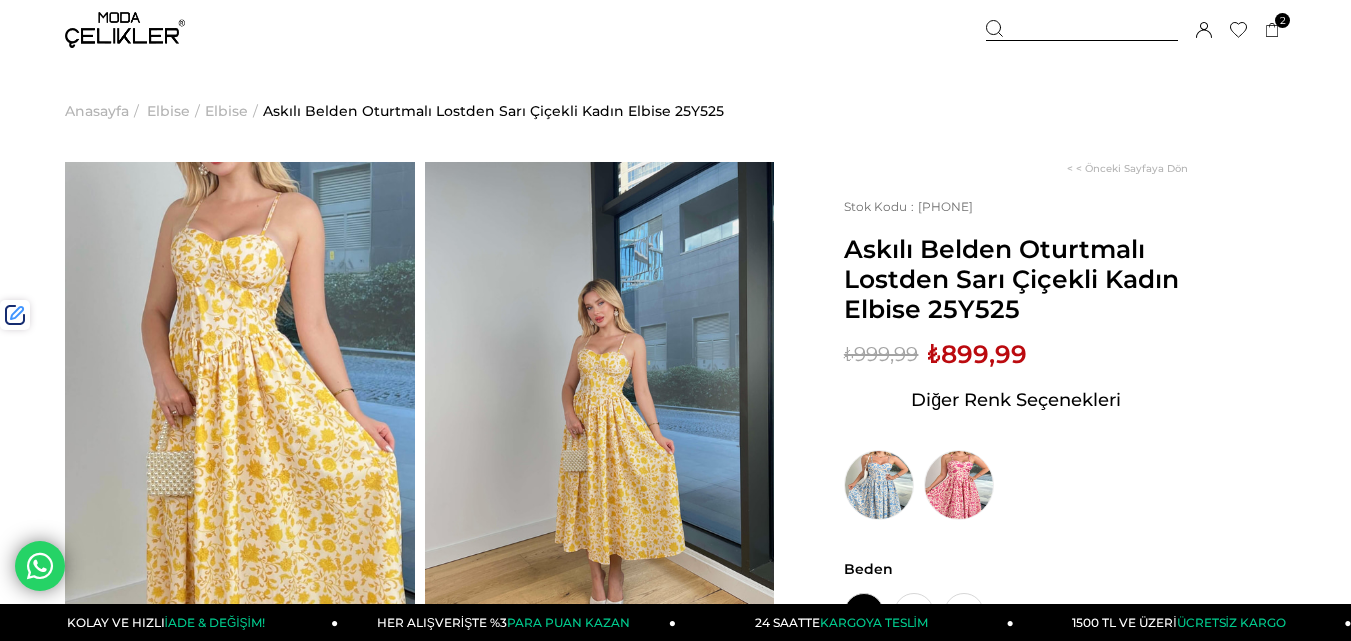 drag, startPoint x: 1132, startPoint y: 22, endPoint x: 811, endPoint y: 93, distance: 328.75827 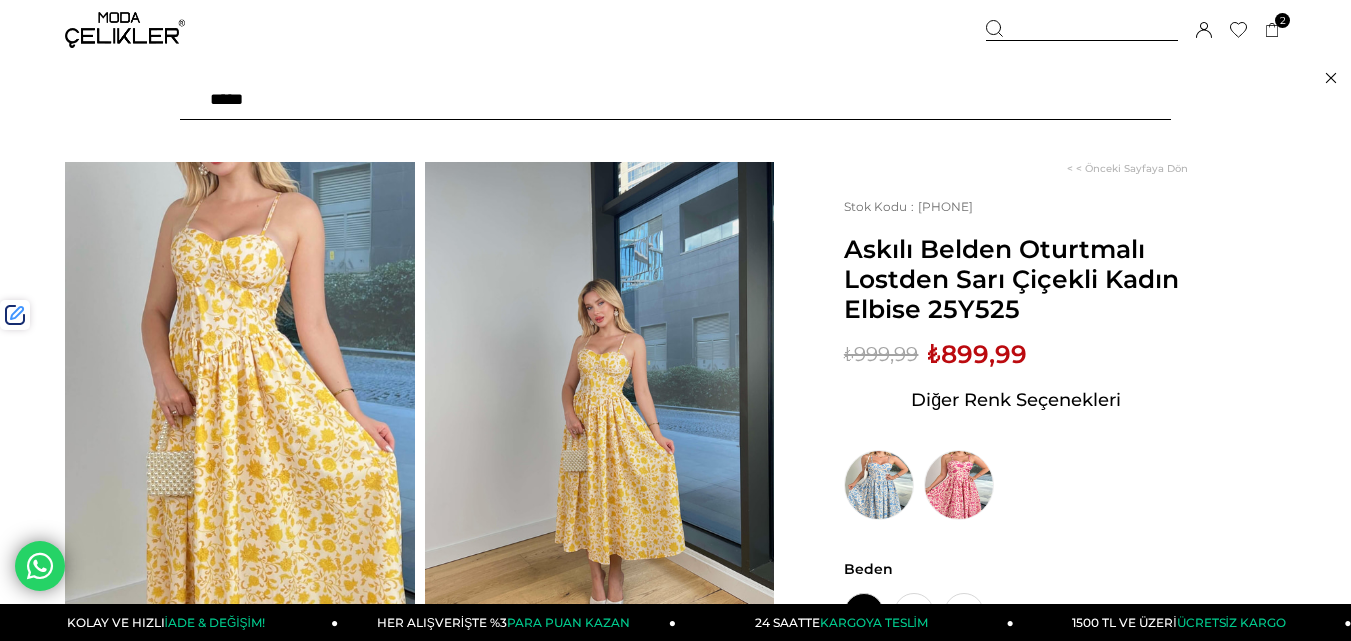 click at bounding box center (675, 100) 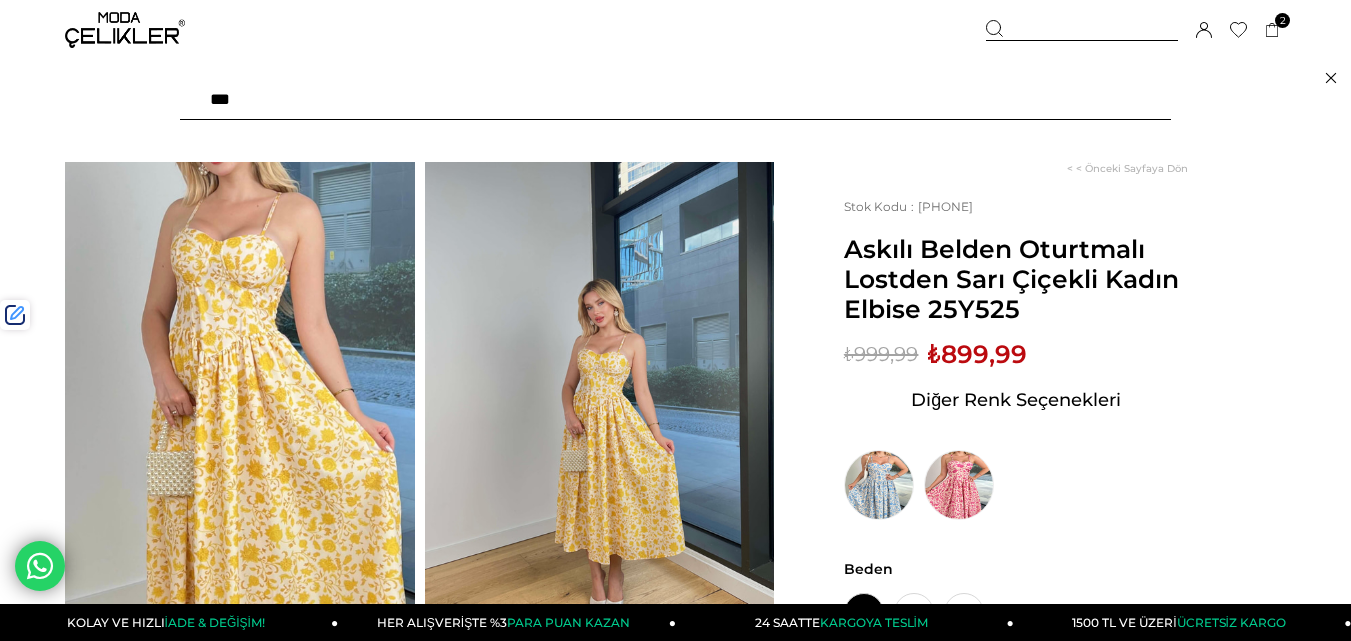 type on "****" 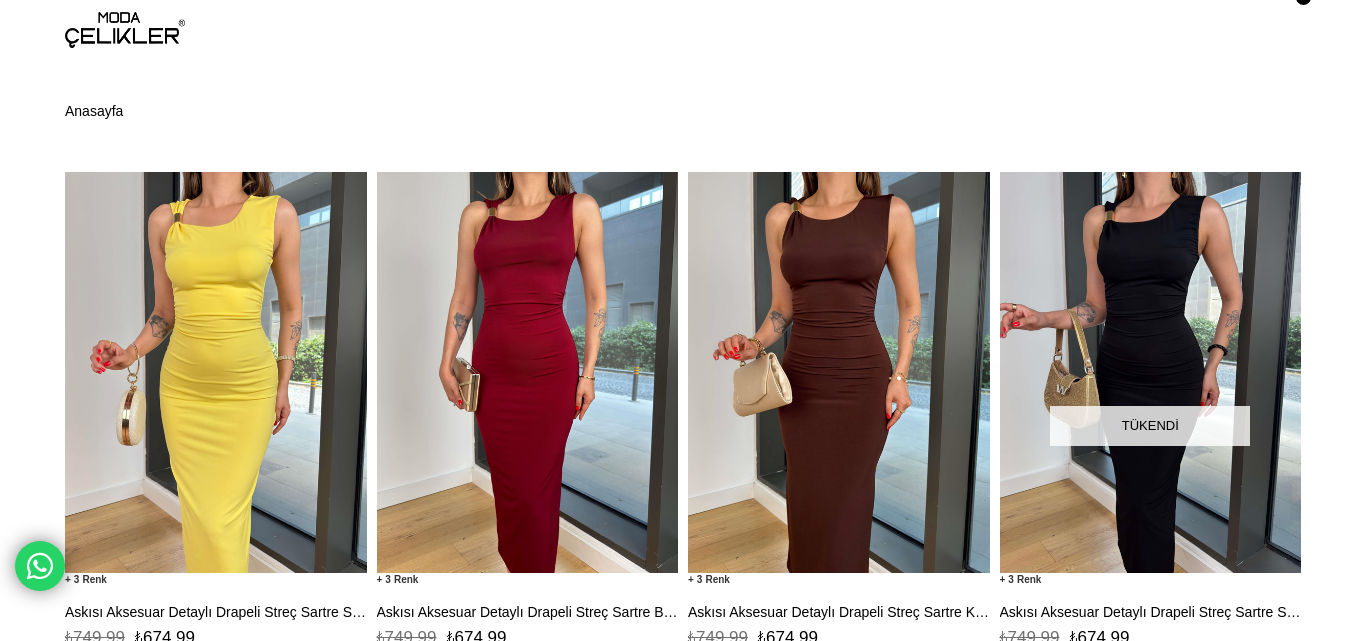 click at bounding box center (216, 373) 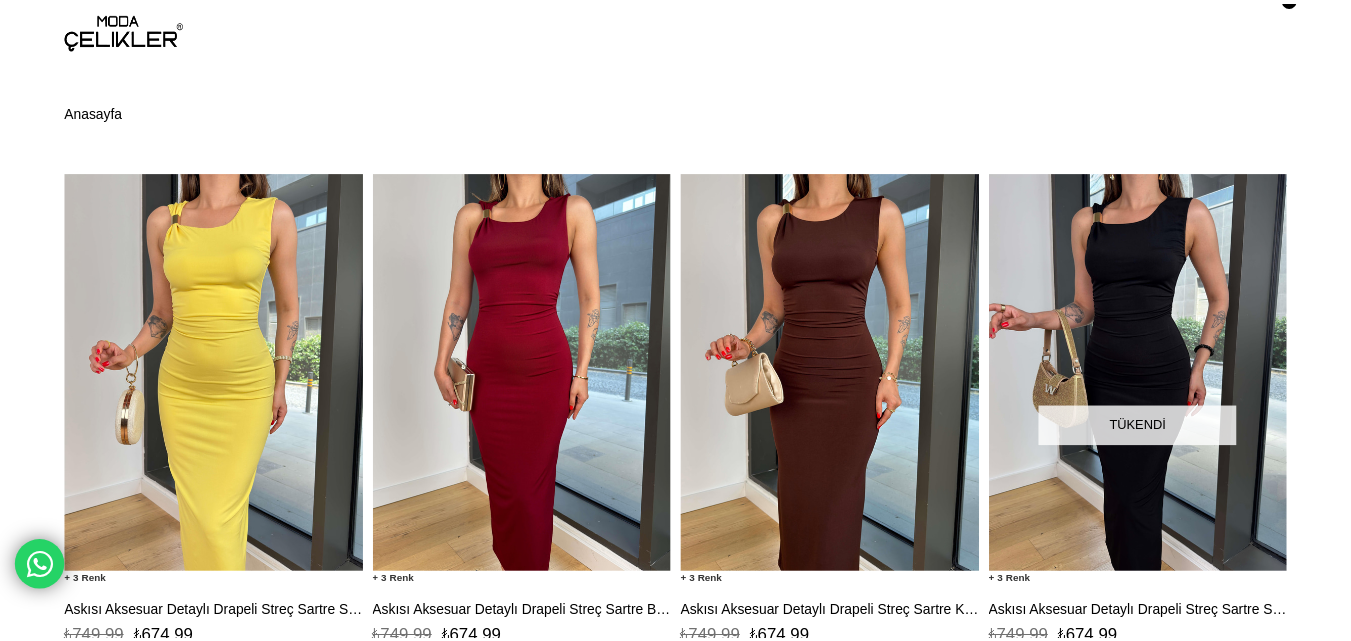 scroll, scrollTop: 0, scrollLeft: 0, axis: both 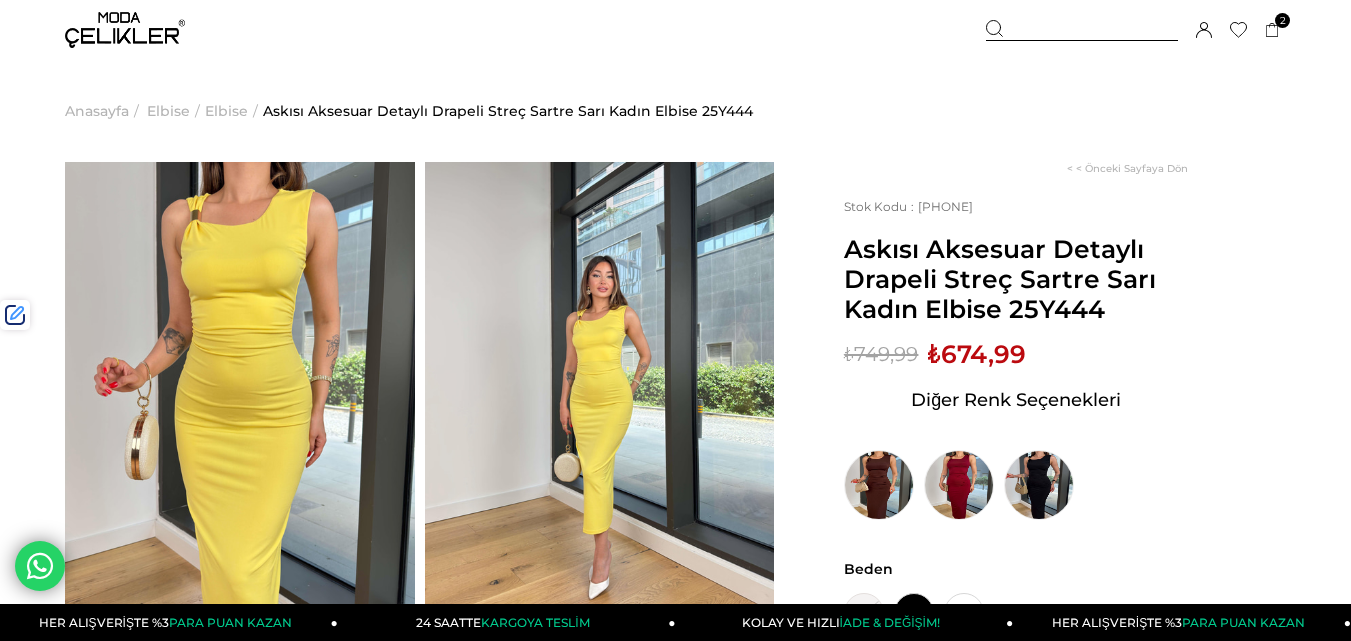 click on "Ürün Düzenle
Ürün Resimleri
Ürün Varyasyonları" at bounding box center (0, 0) 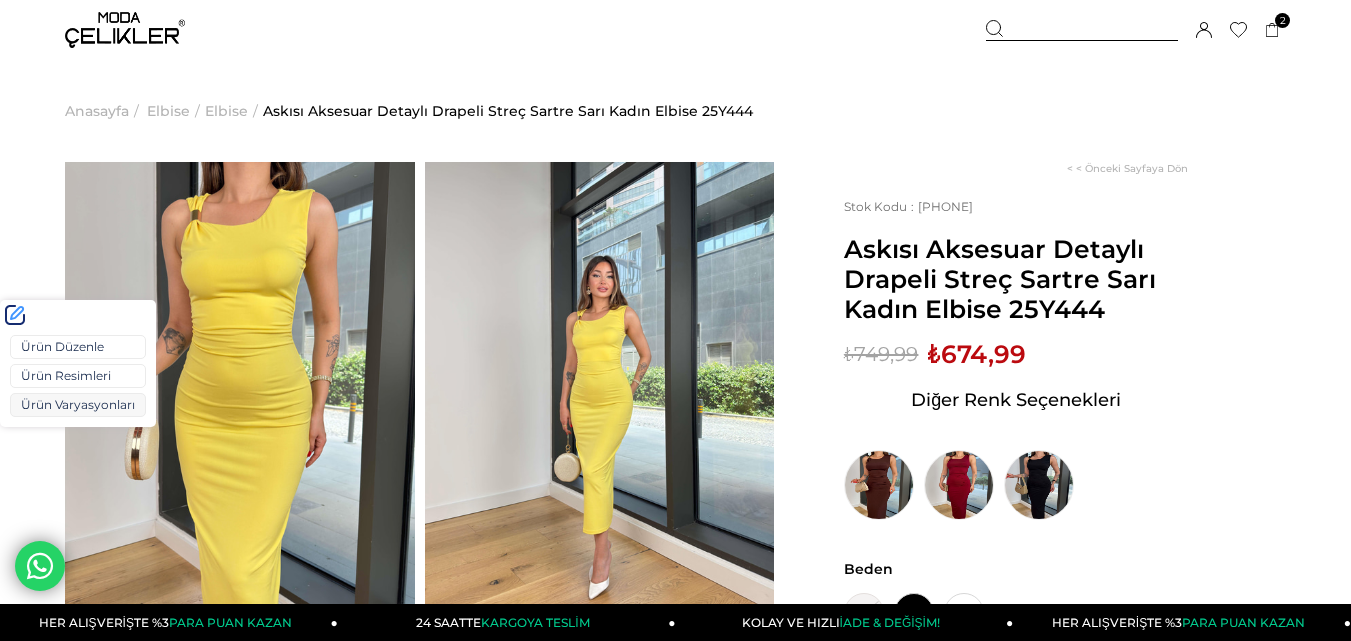 click on "Ürün Varyasyonları" at bounding box center [78, 405] 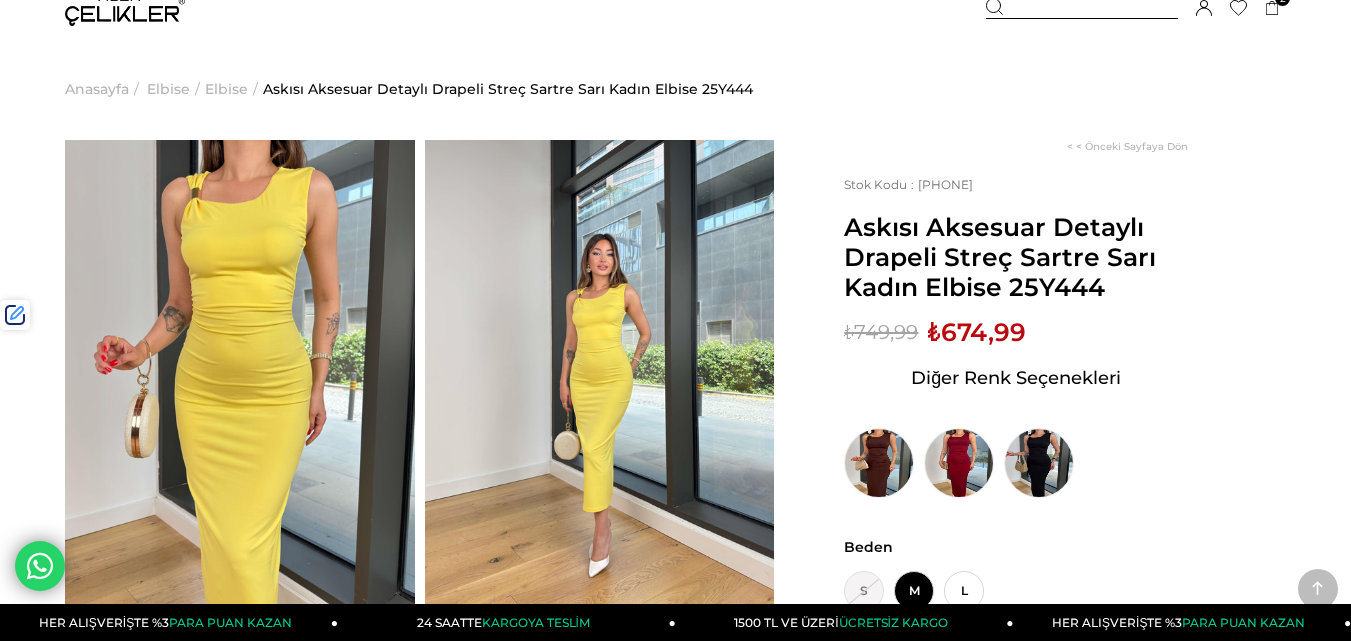 scroll, scrollTop: 0, scrollLeft: 0, axis: both 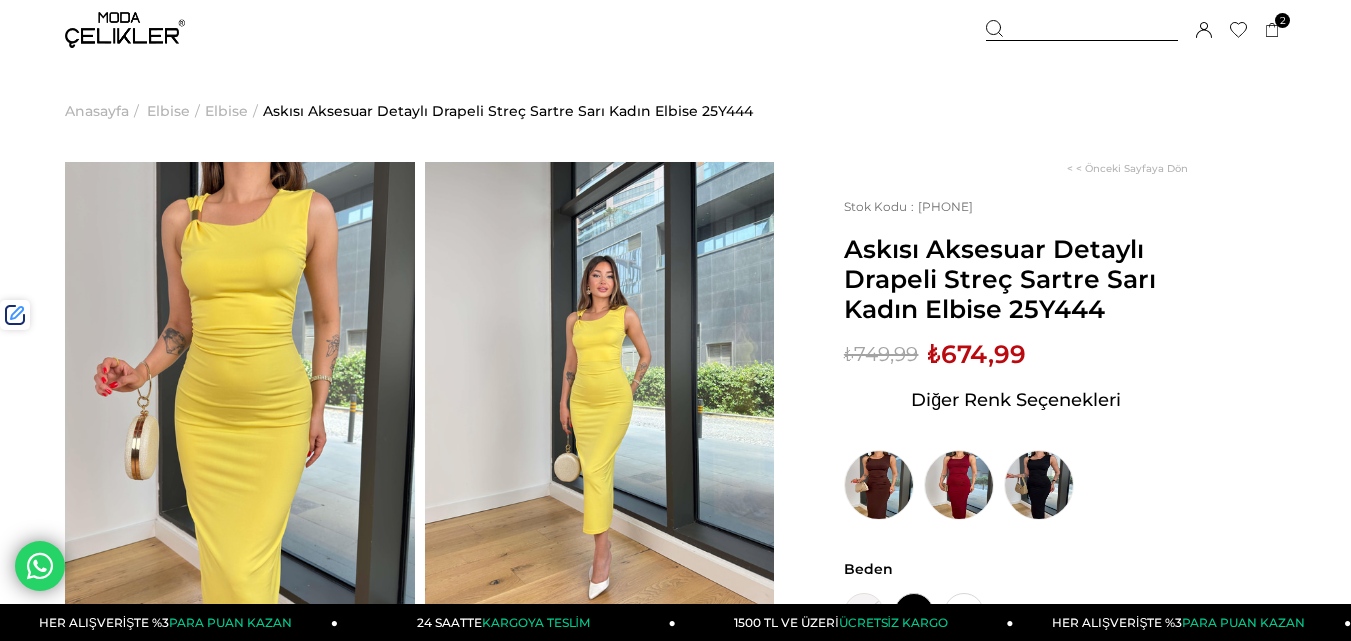 click at bounding box center [1082, 30] 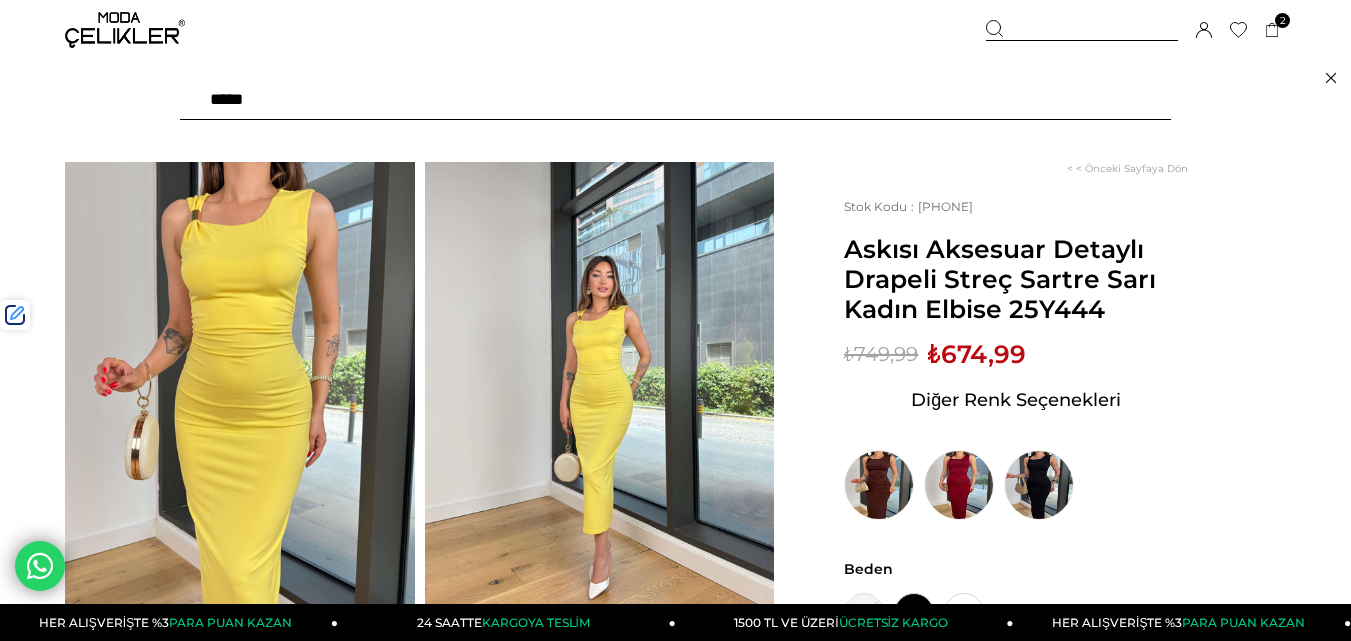 click at bounding box center (675, 100) 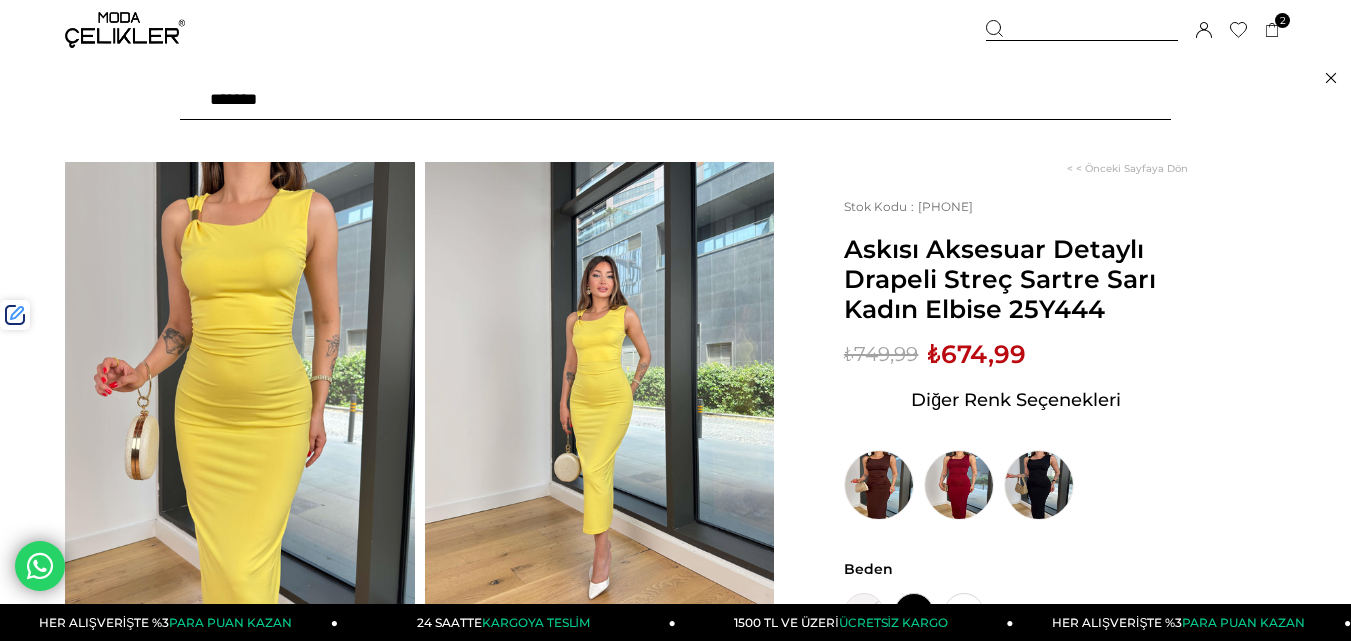 type on "*******" 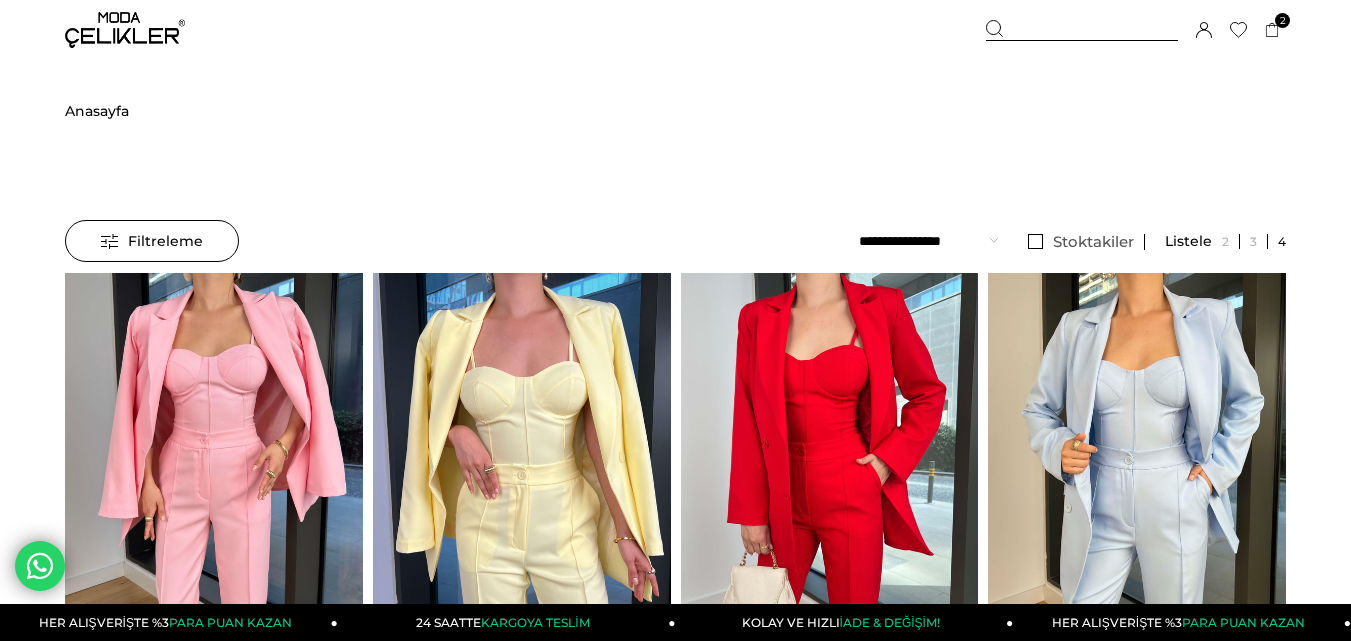scroll, scrollTop: 0, scrollLeft: 0, axis: both 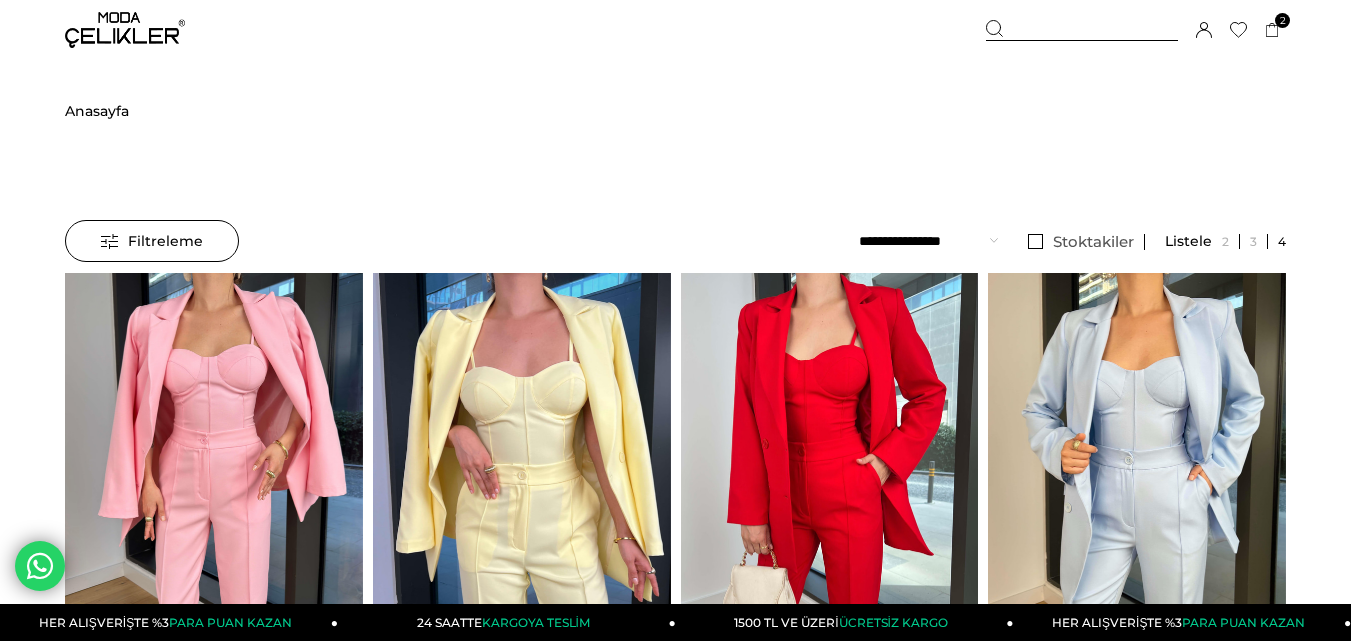 click at bounding box center [1082, 30] 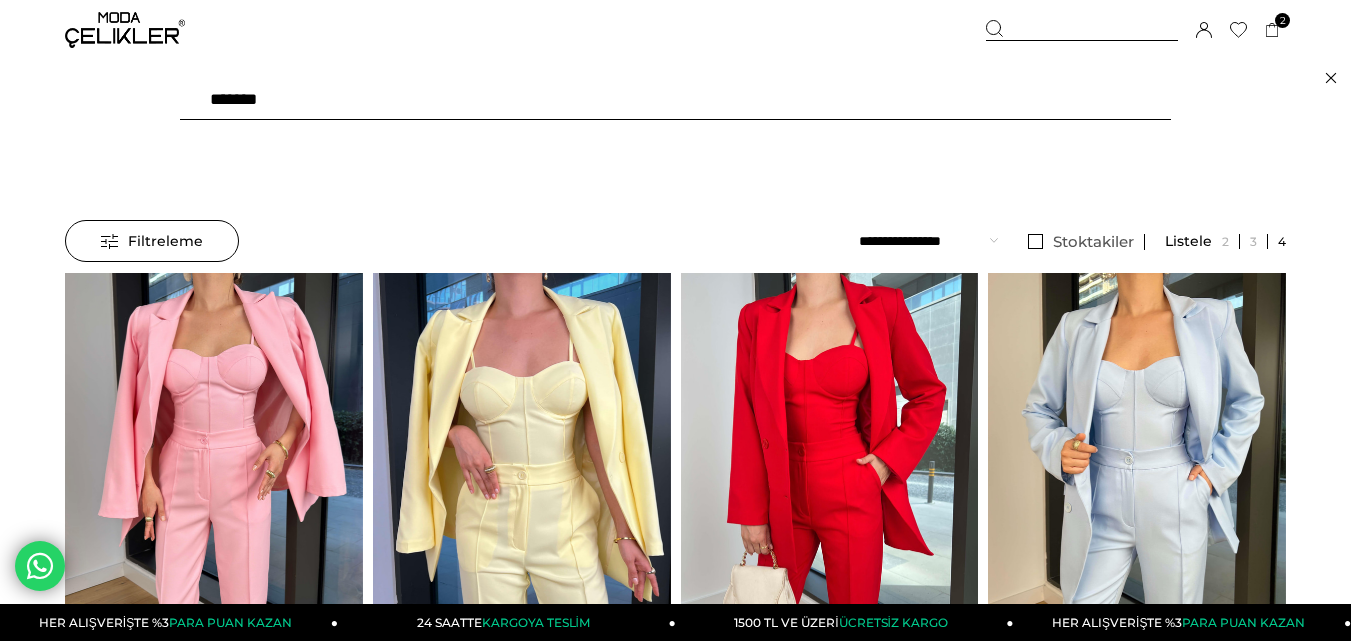 click on "*******" at bounding box center (675, 100) 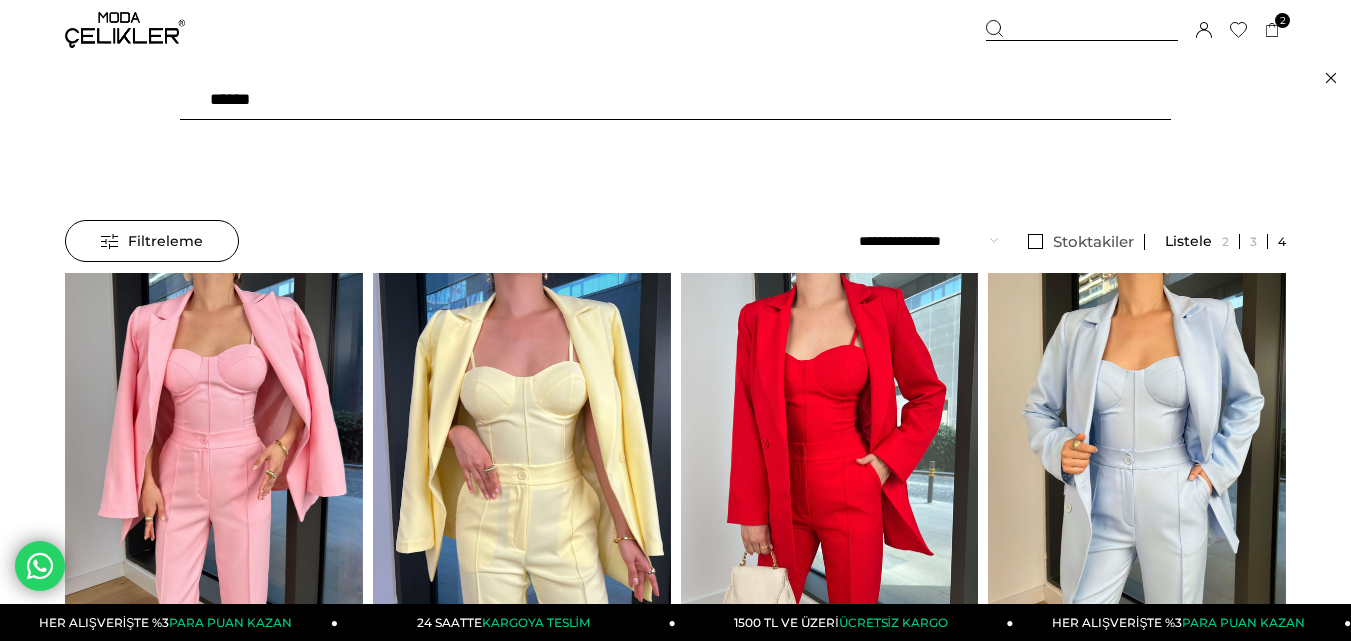 type on "*******" 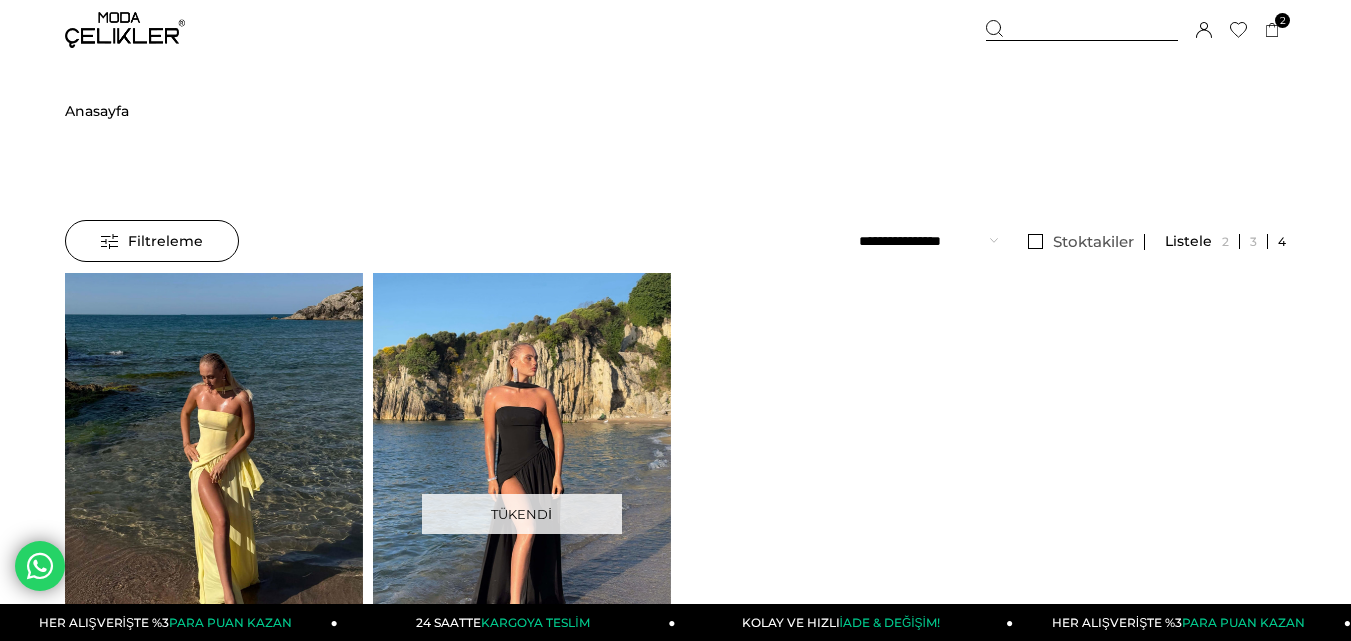 scroll, scrollTop: 0, scrollLeft: 0, axis: both 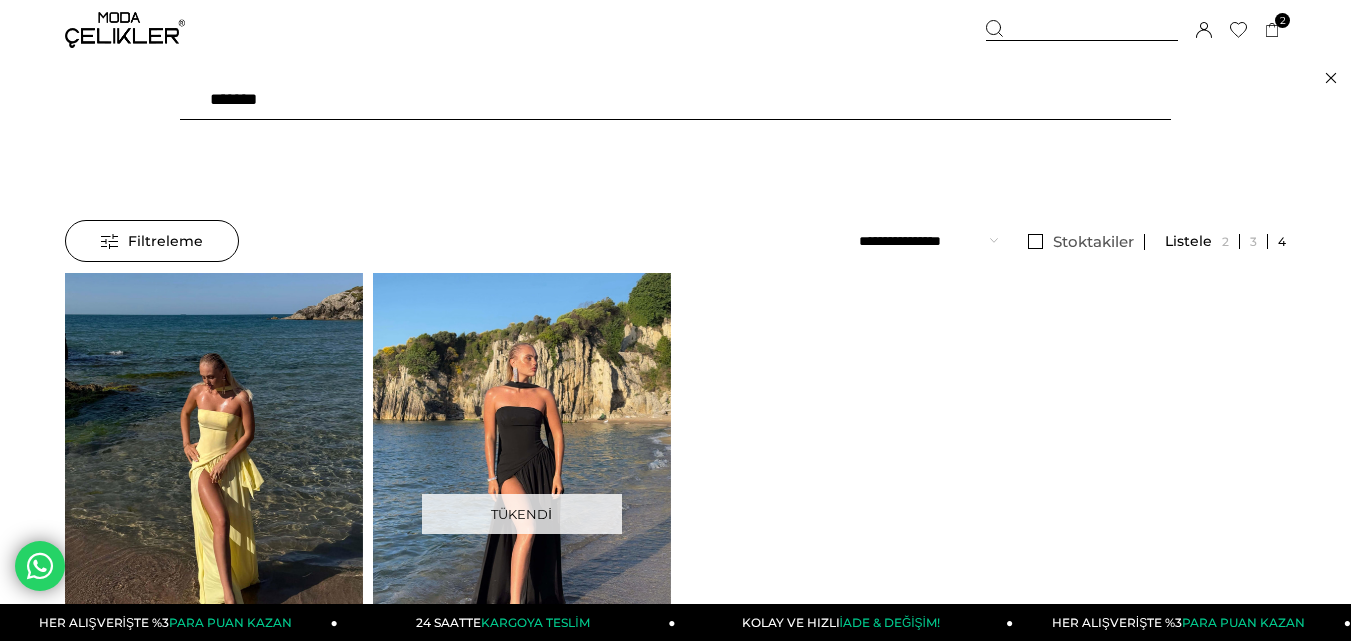 click on "*******" at bounding box center (675, 100) 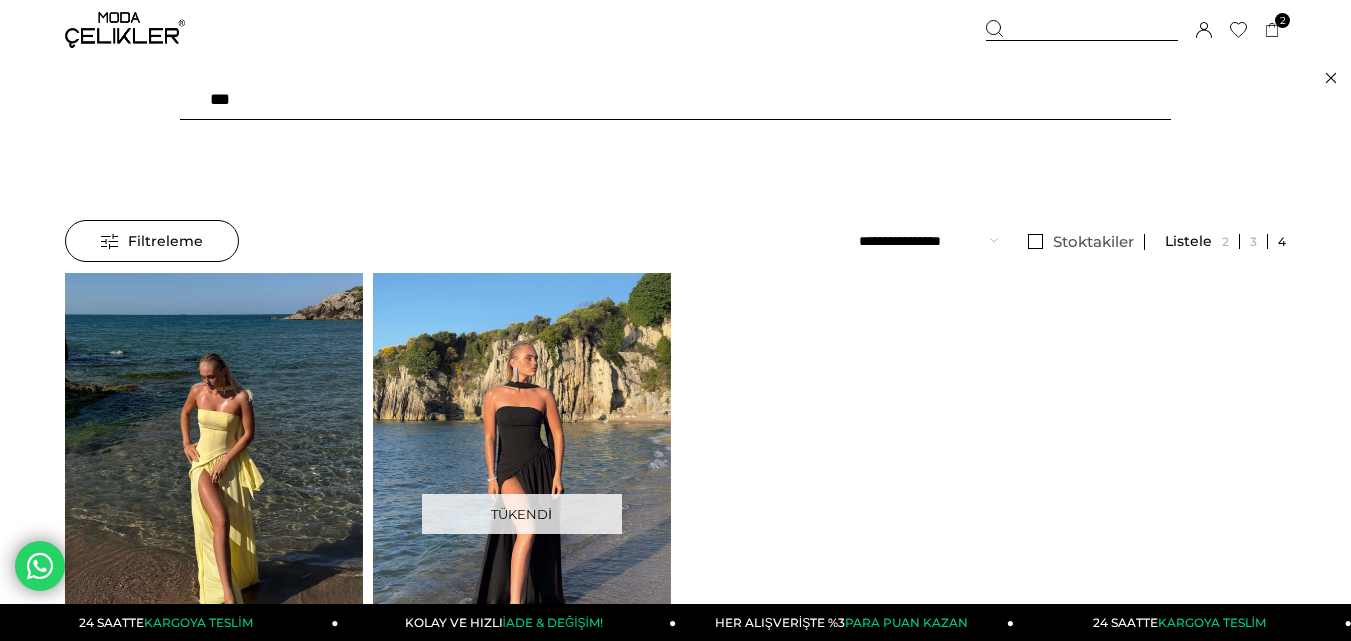type on "****" 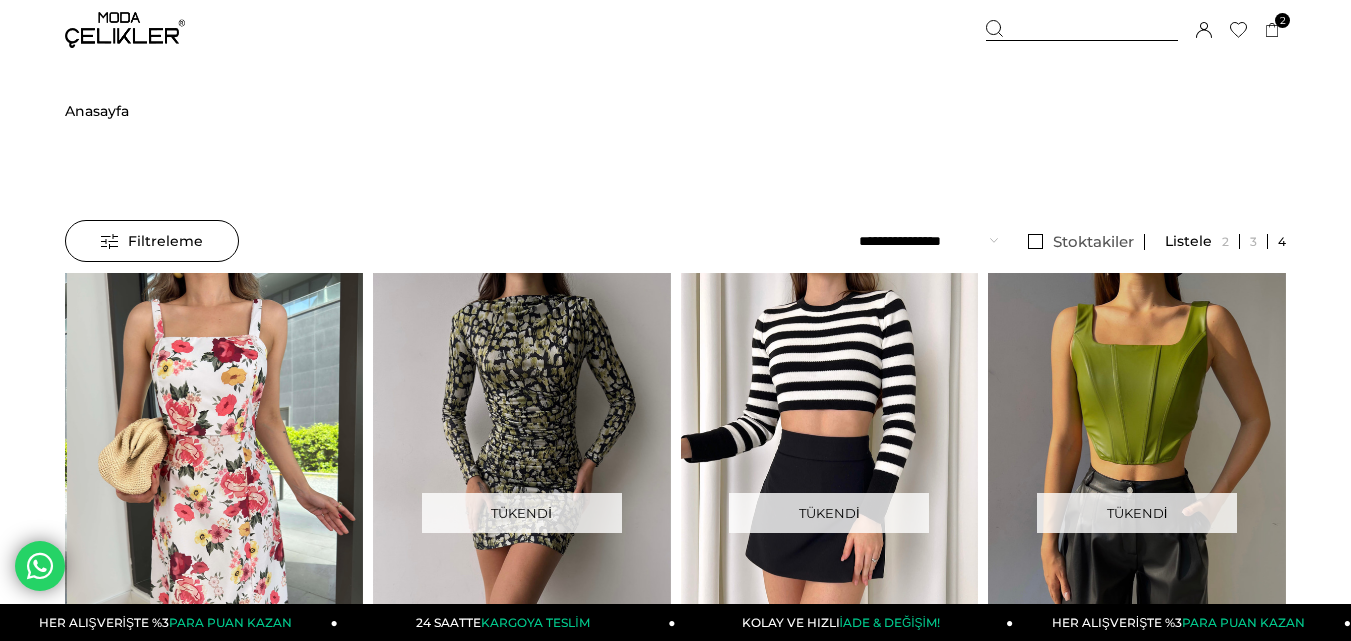 click at bounding box center (214, 471) 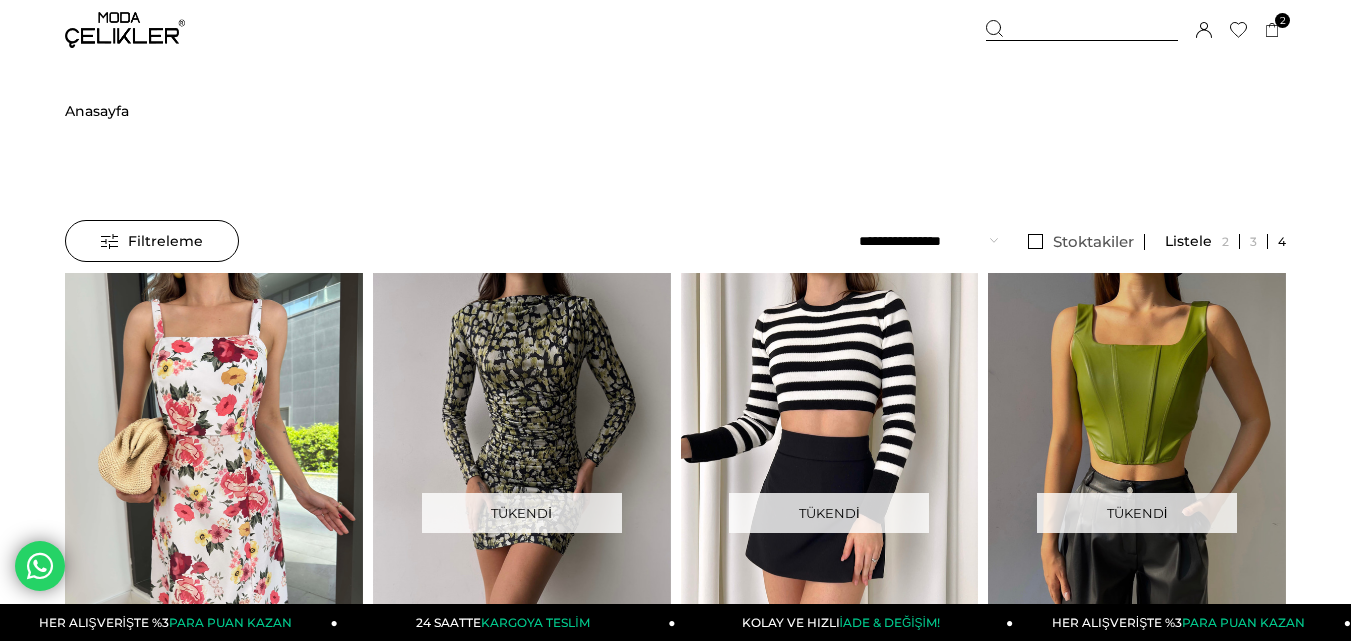 scroll, scrollTop: 0, scrollLeft: 0, axis: both 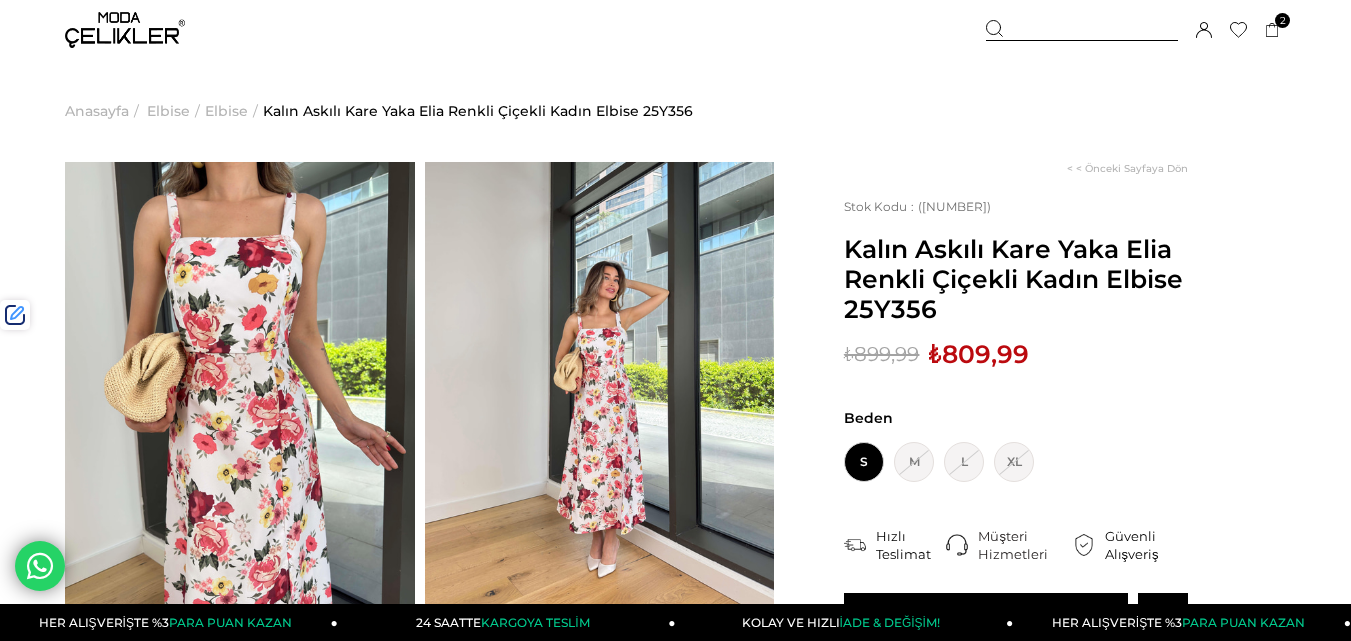click at bounding box center (1082, 30) 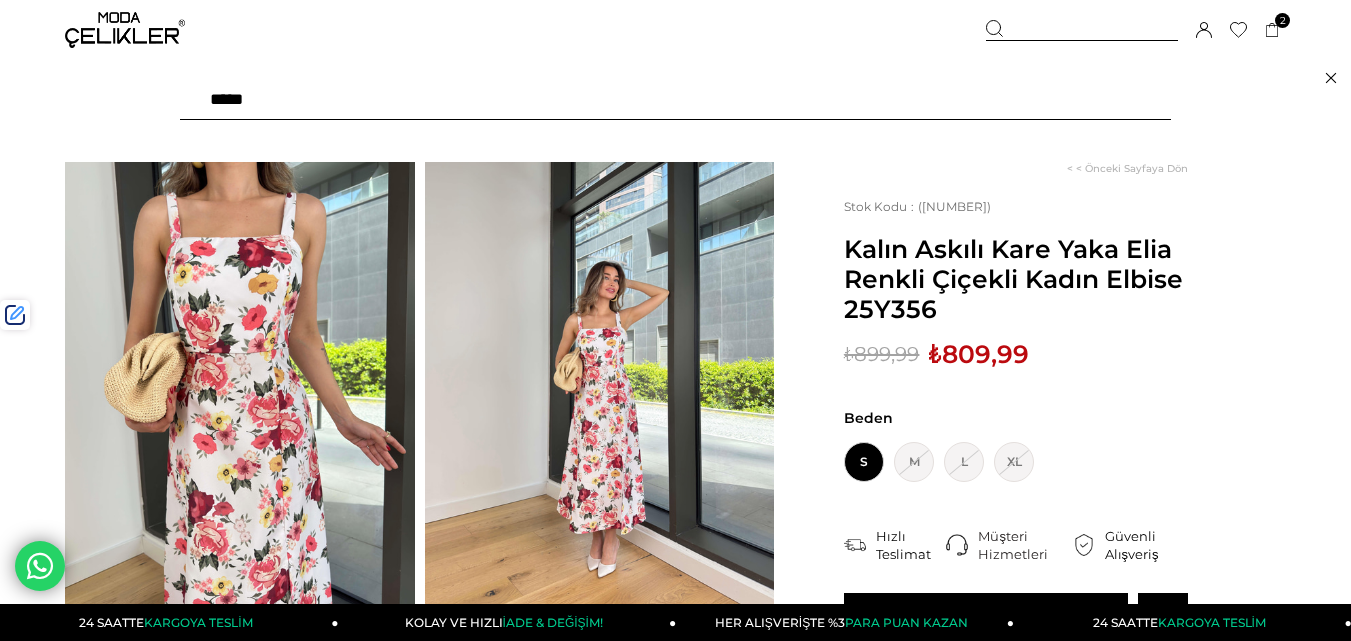 click at bounding box center [675, 100] 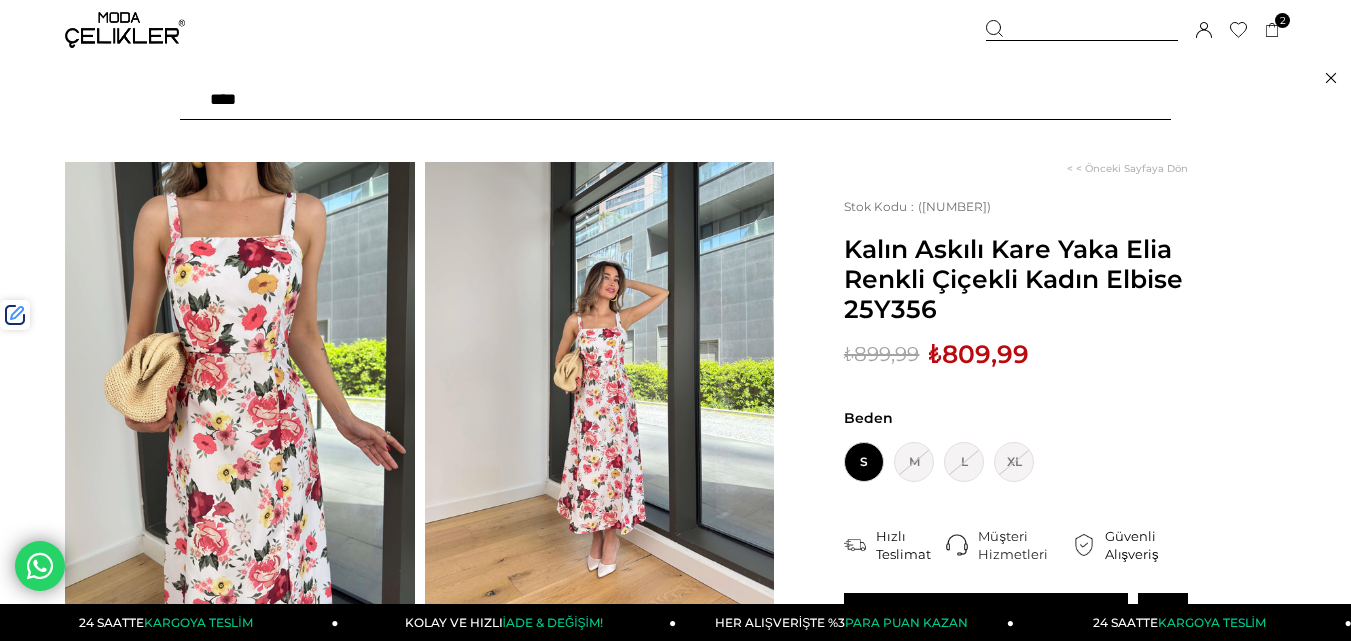 type on "*****" 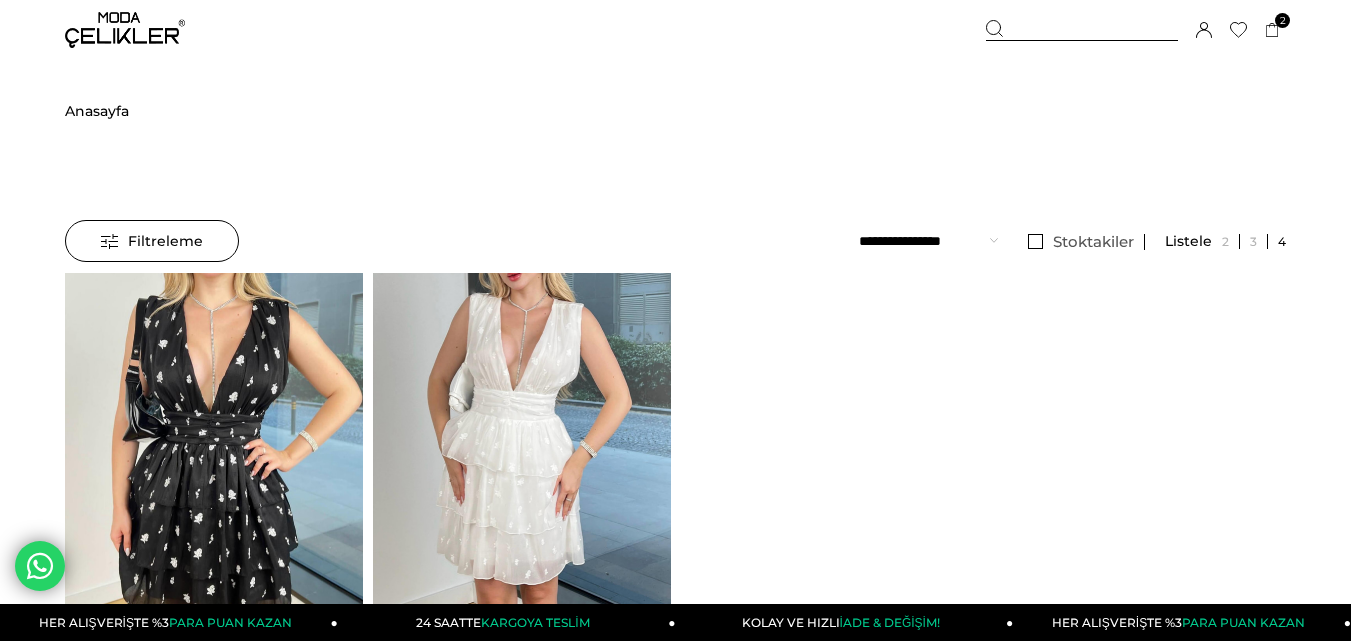 scroll, scrollTop: 0, scrollLeft: 0, axis: both 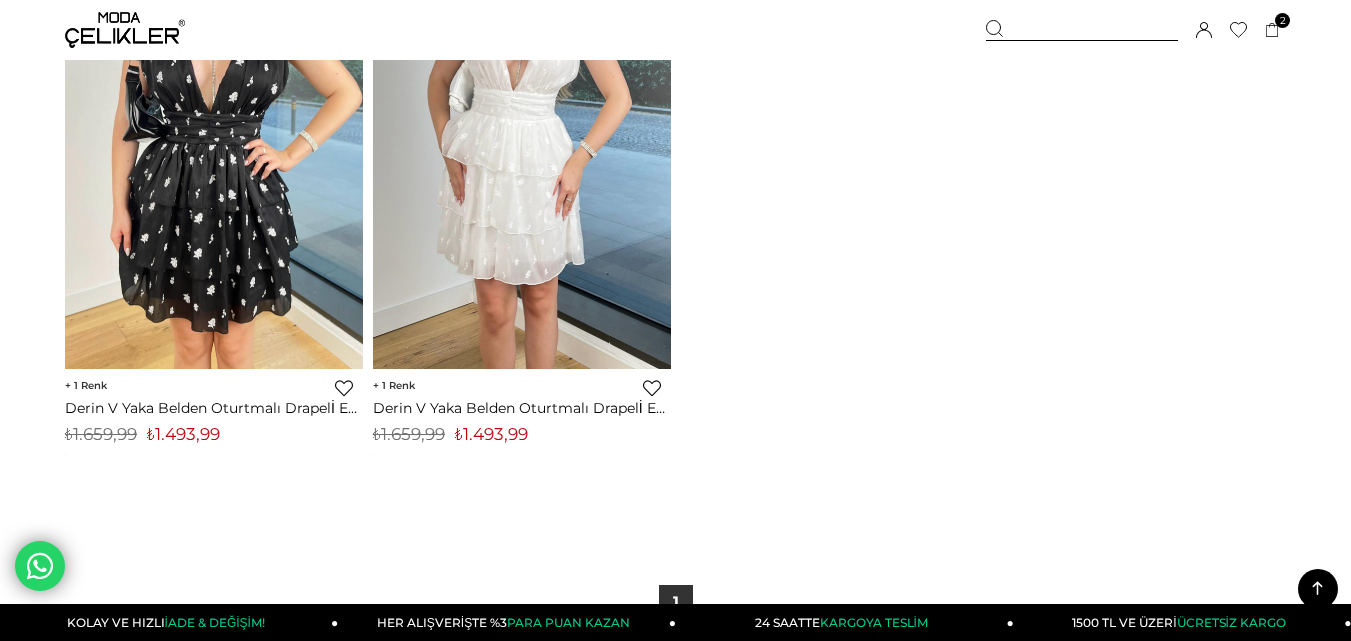 click on "₺1.493,99" at bounding box center (491, 434) 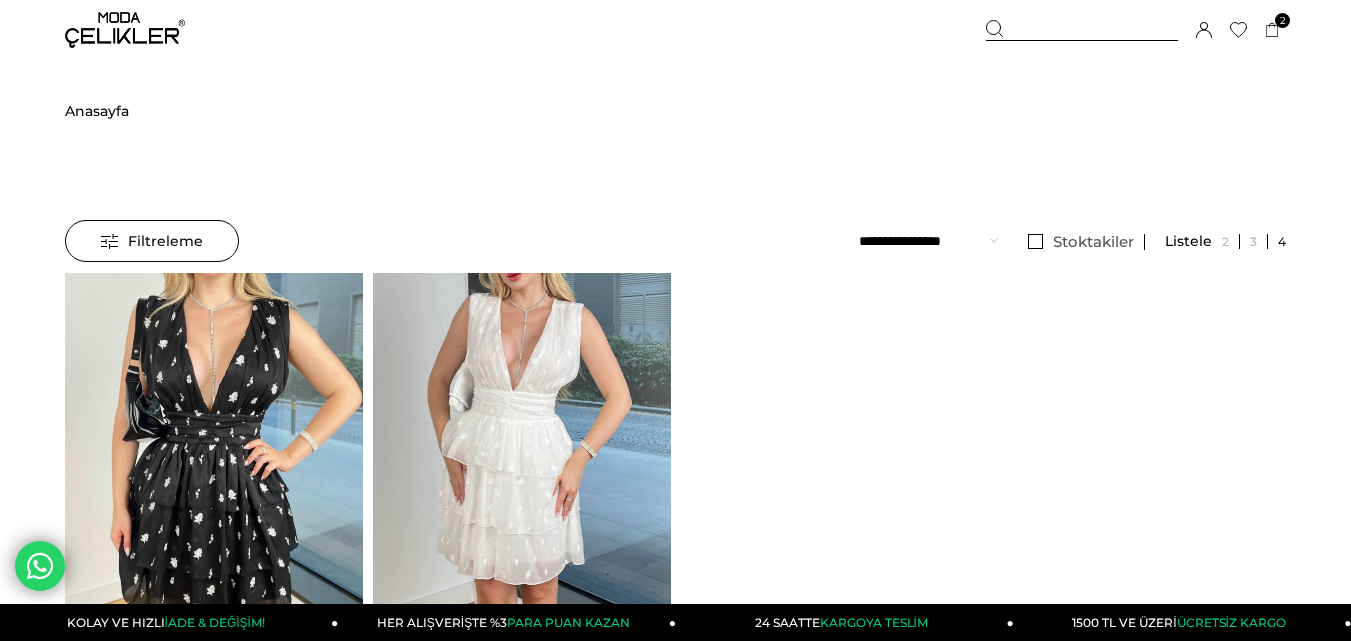 drag, startPoint x: 1066, startPoint y: 39, endPoint x: 689, endPoint y: 53, distance: 377.25986 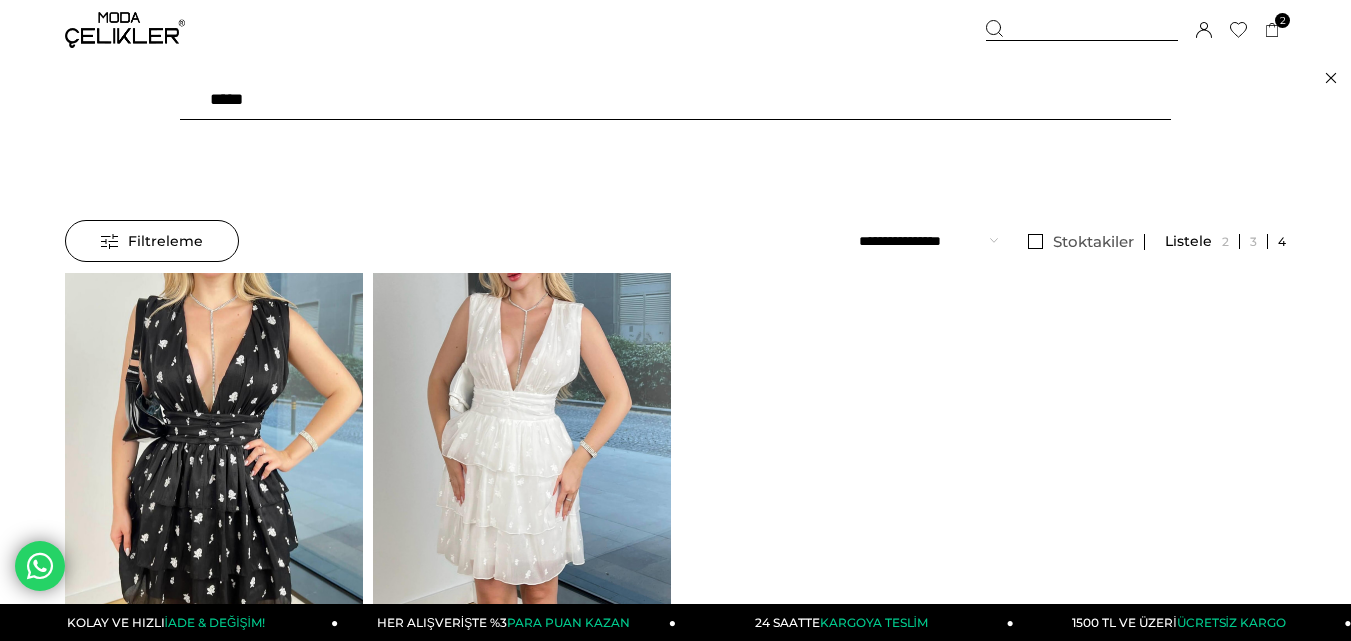 click on "*****" at bounding box center [675, 100] 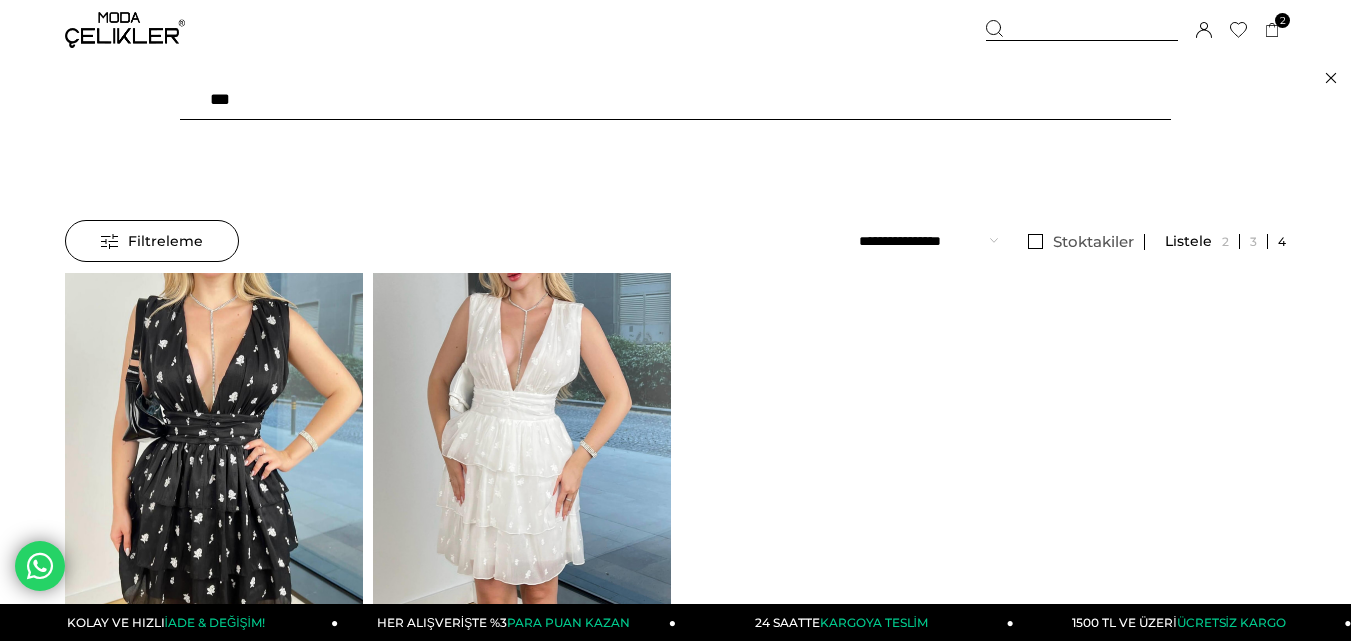 type on "****" 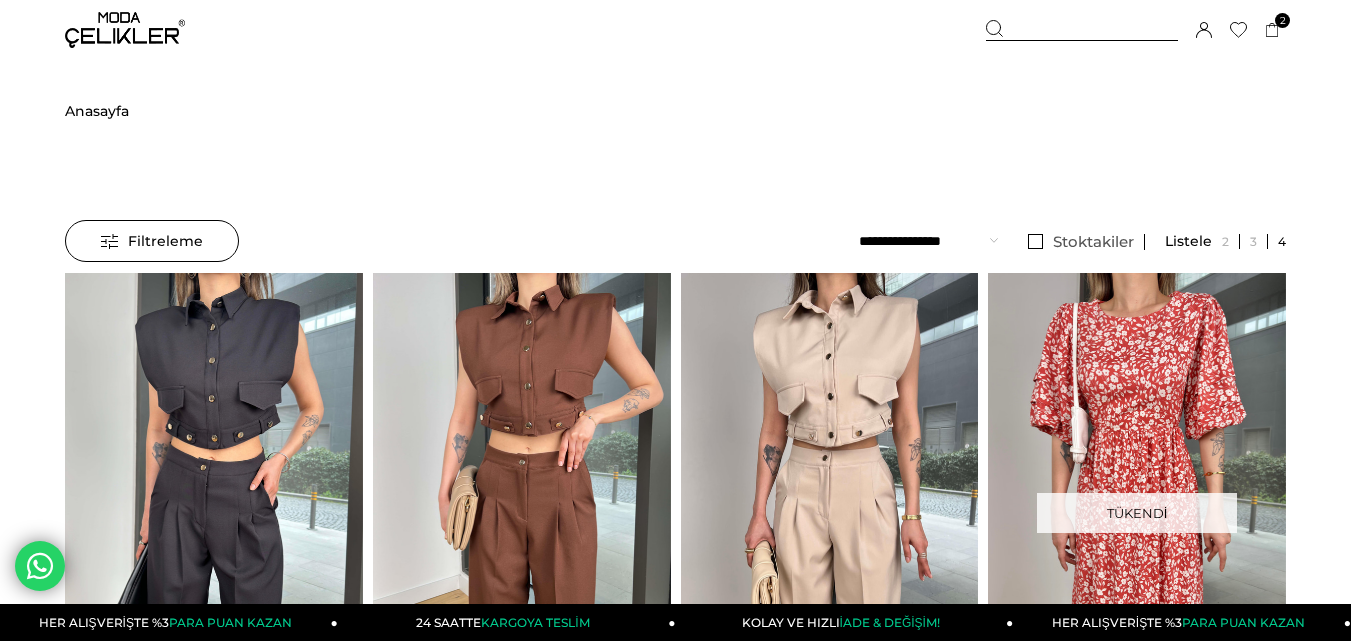 scroll, scrollTop: 0, scrollLeft: 0, axis: both 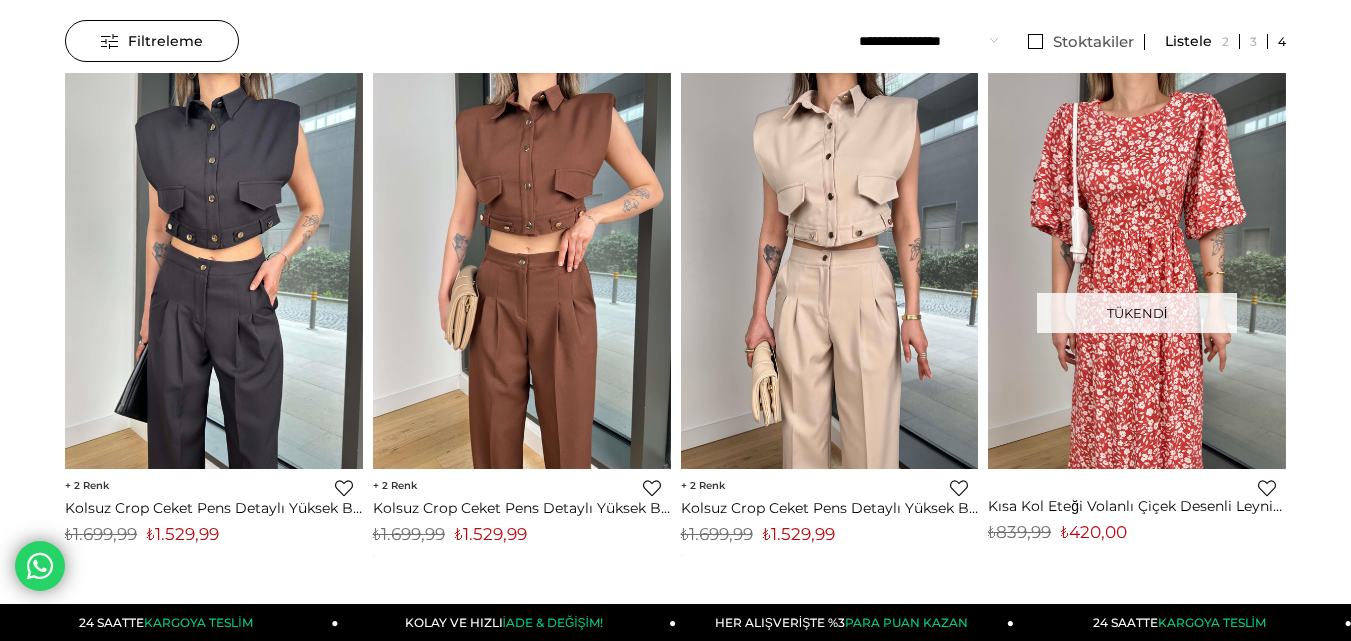 click on "₺1.529,99" at bounding box center (491, 534) 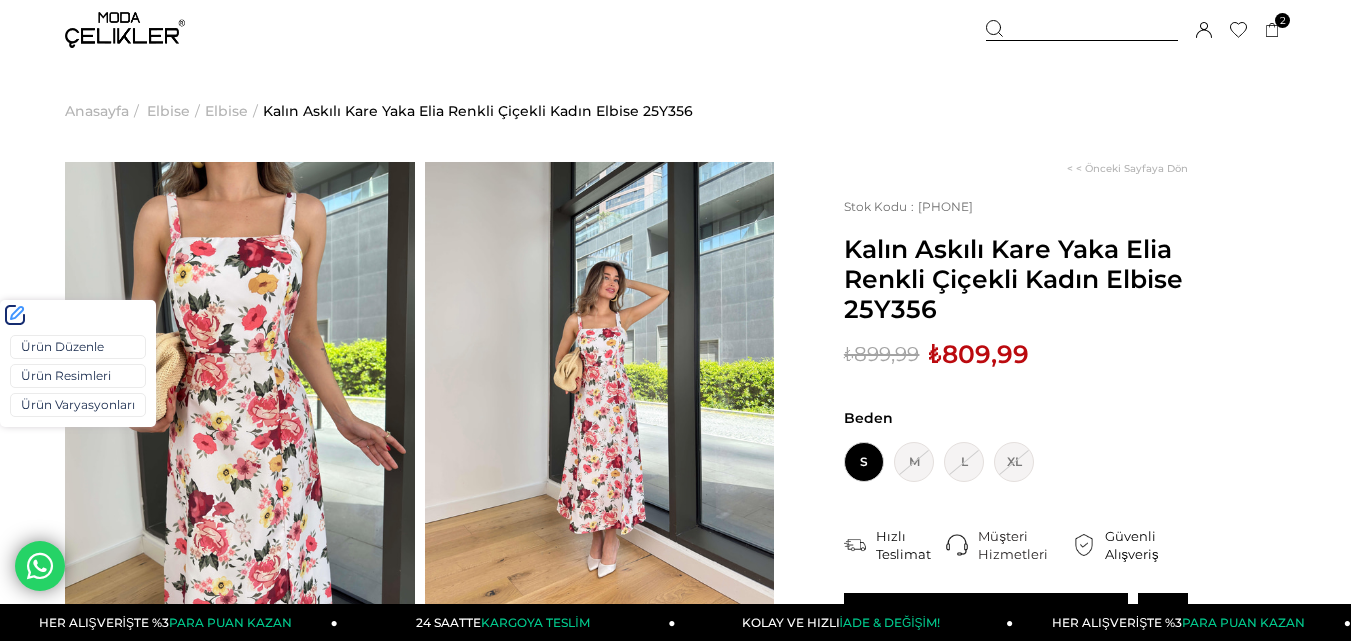 scroll, scrollTop: 0, scrollLeft: 0, axis: both 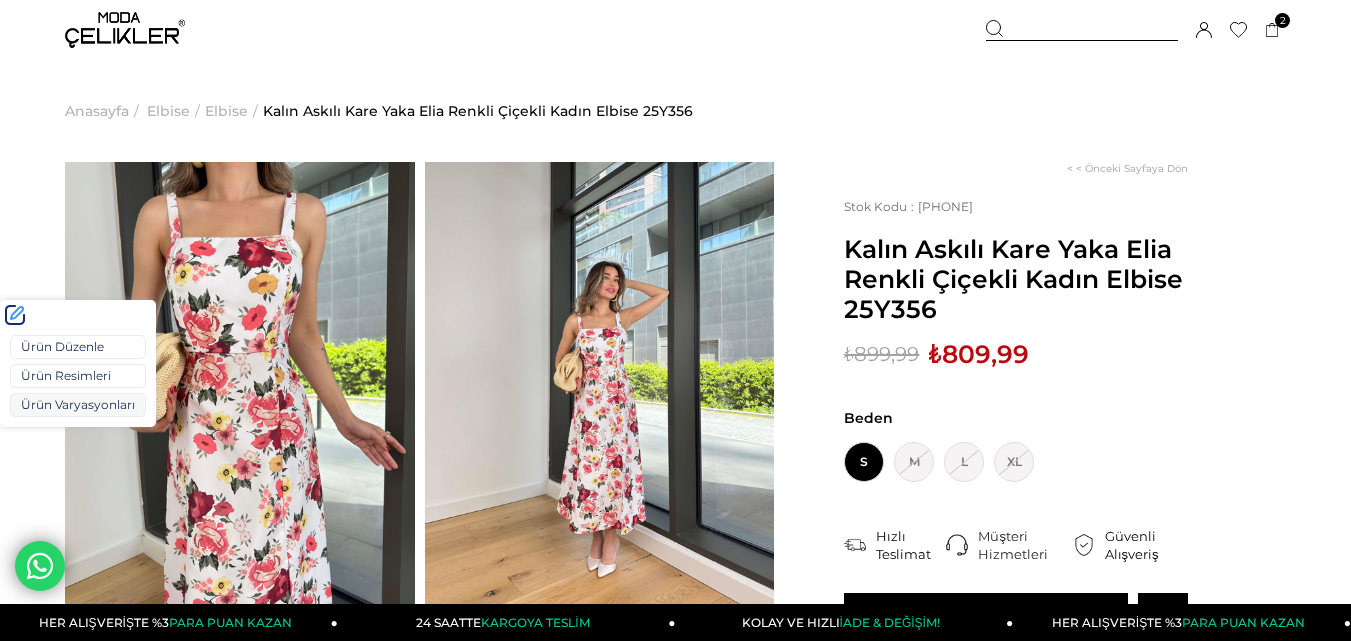 click on "Ürün Varyasyonları" at bounding box center (78, 405) 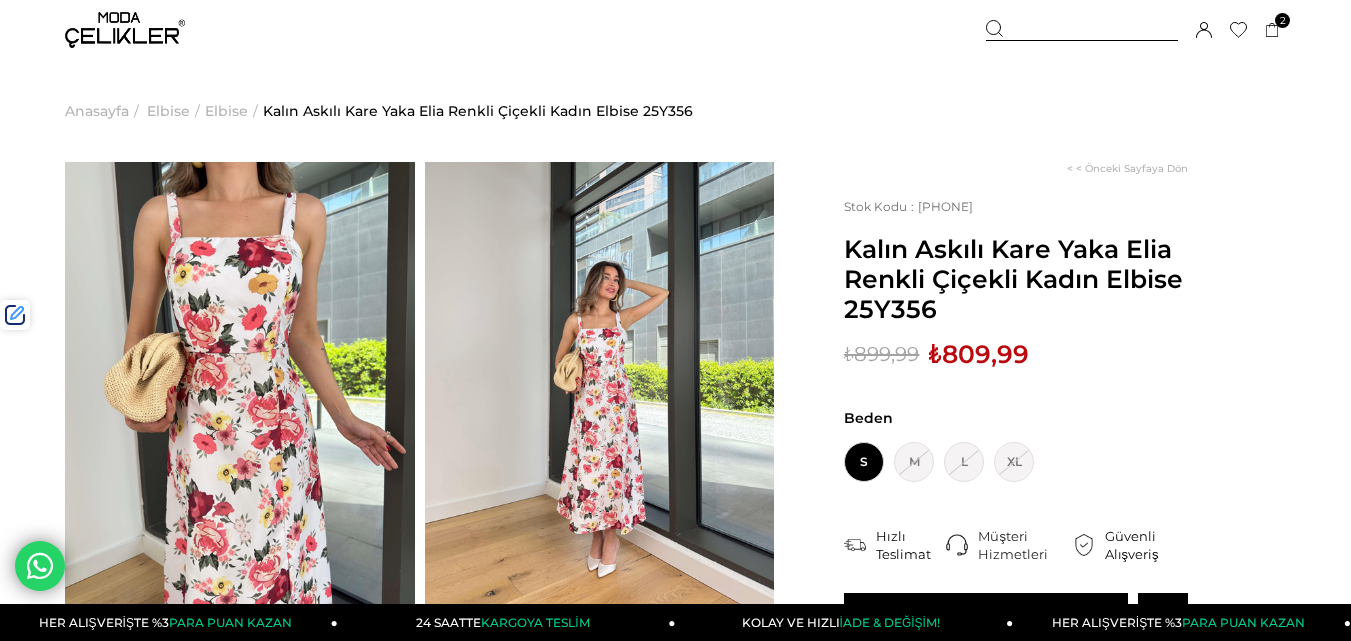 click at bounding box center (1082, 30) 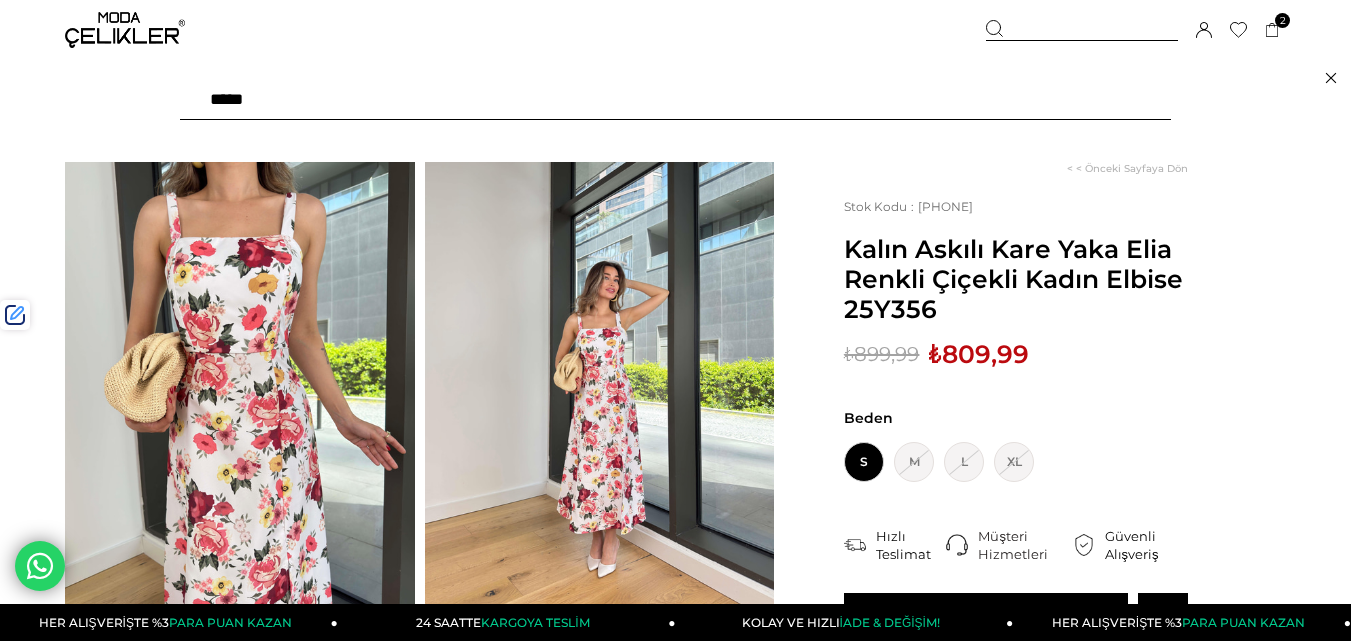 paste on "******" 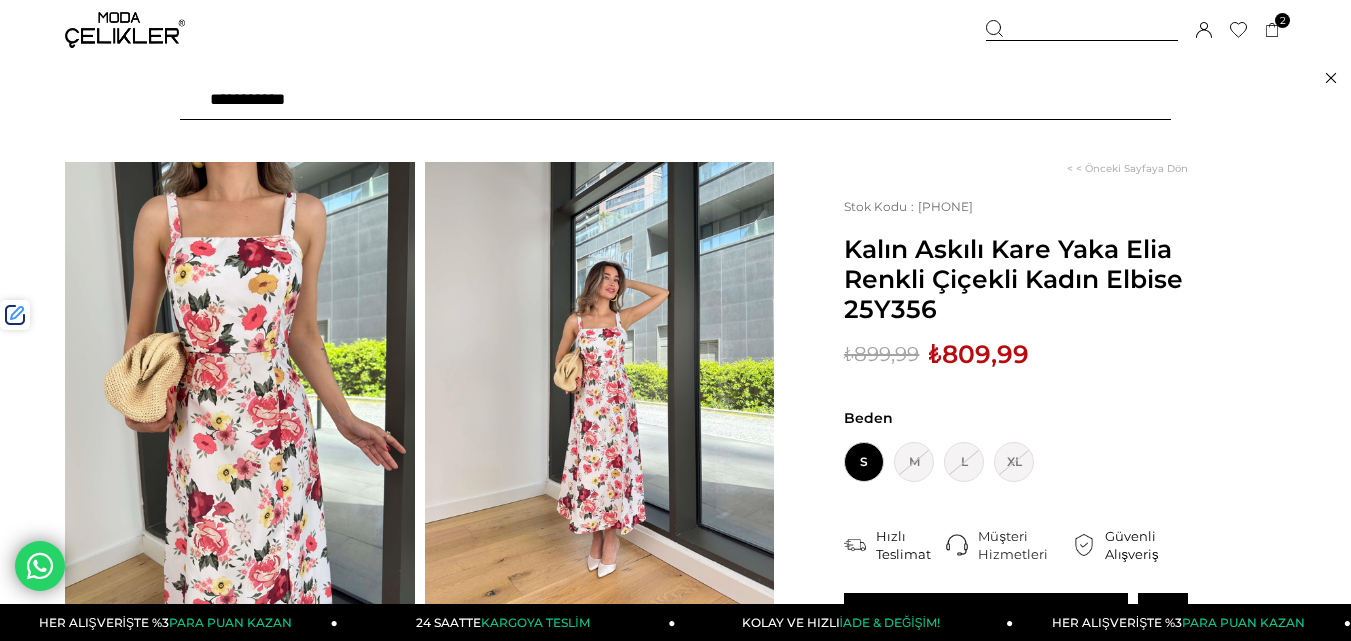 click on "**********" at bounding box center [675, 100] 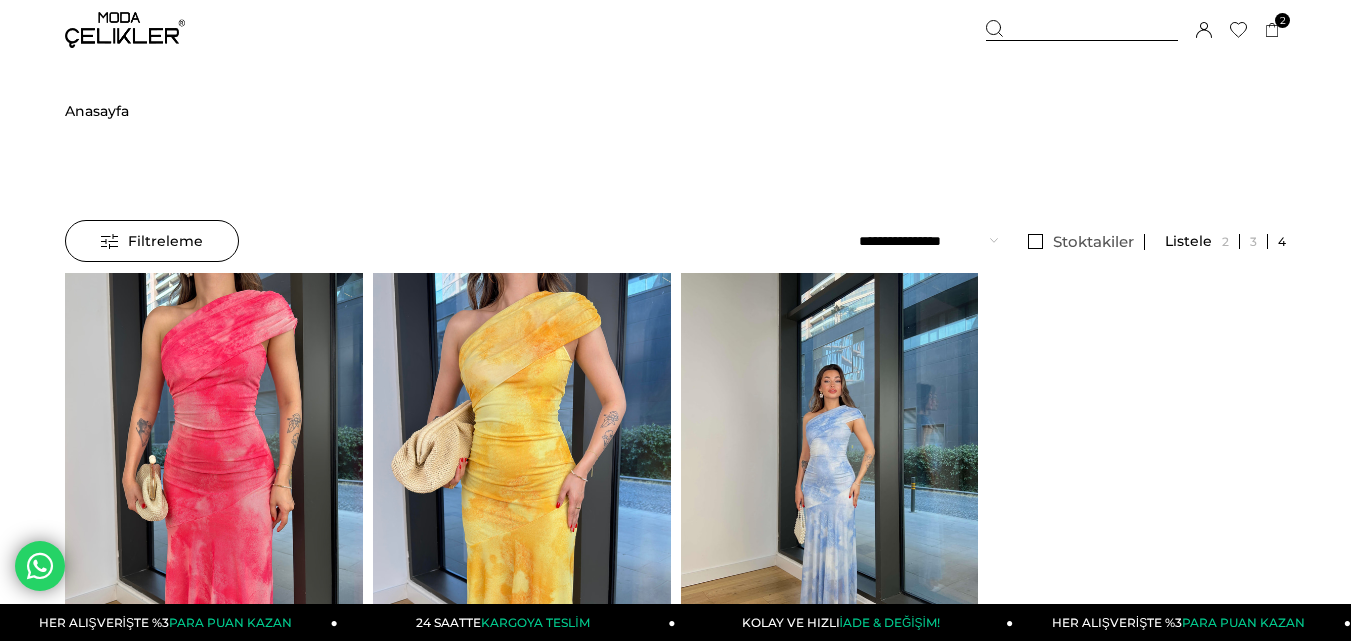 scroll, scrollTop: 0, scrollLeft: 0, axis: both 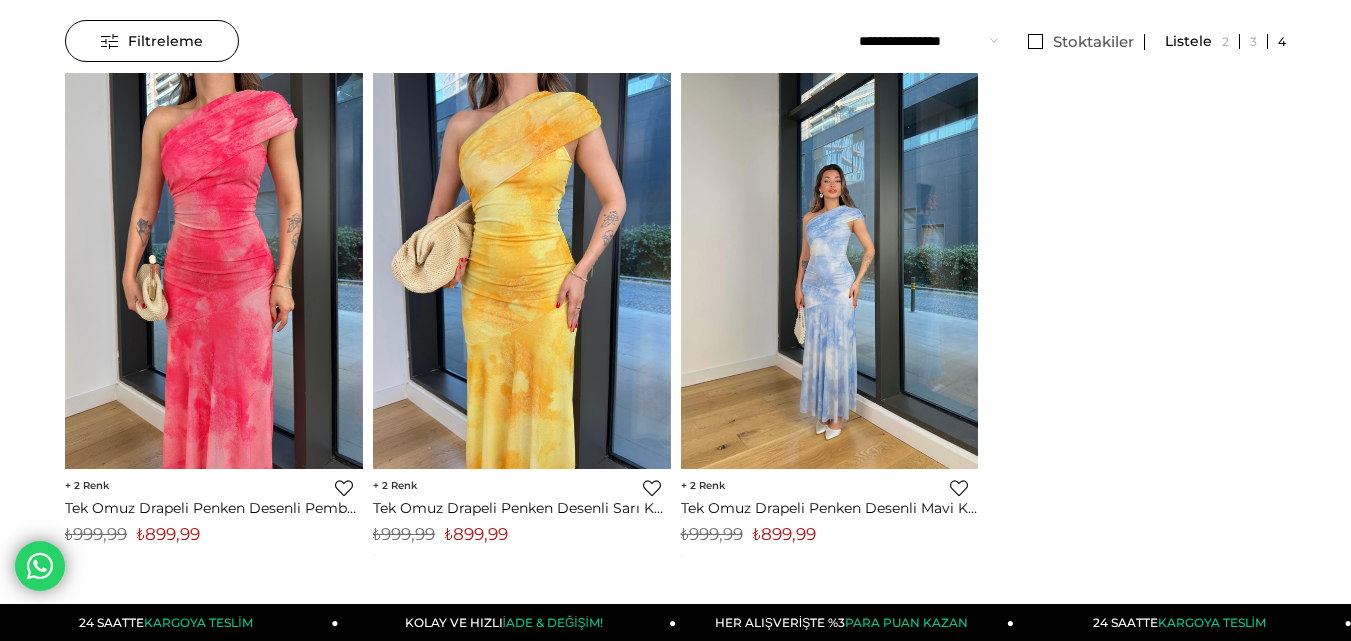 click on "₺899,99" at bounding box center (476, 534) 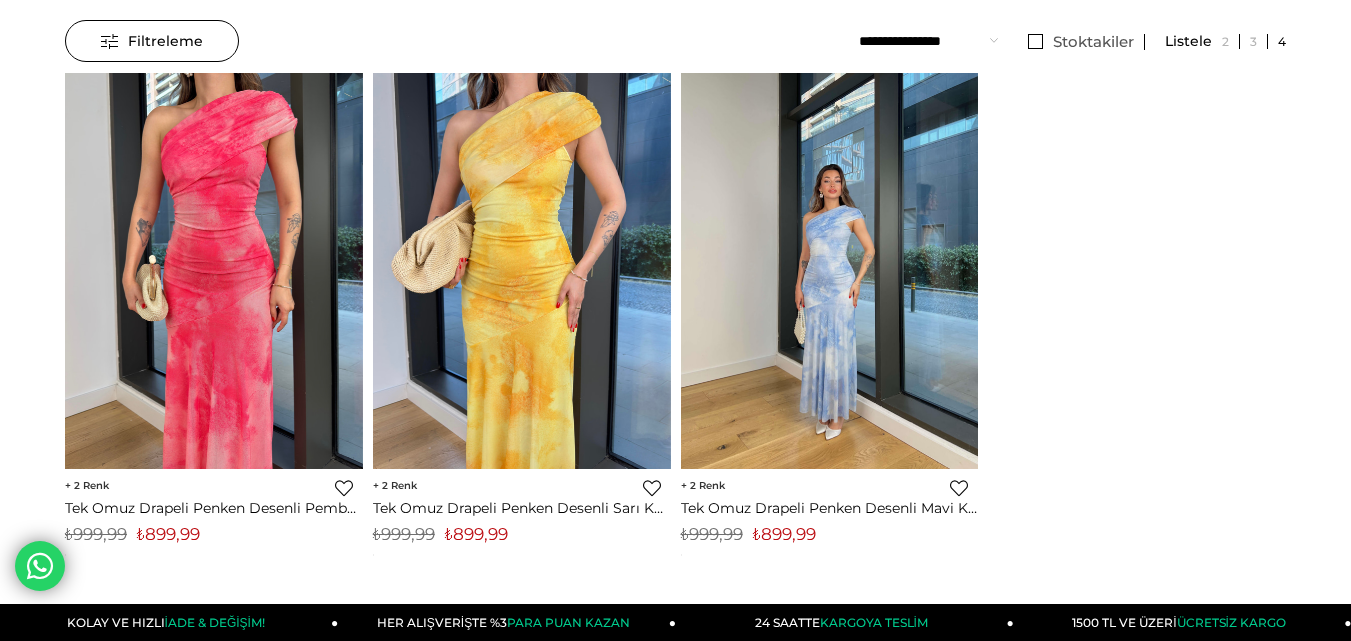 scroll, scrollTop: 0, scrollLeft: 0, axis: both 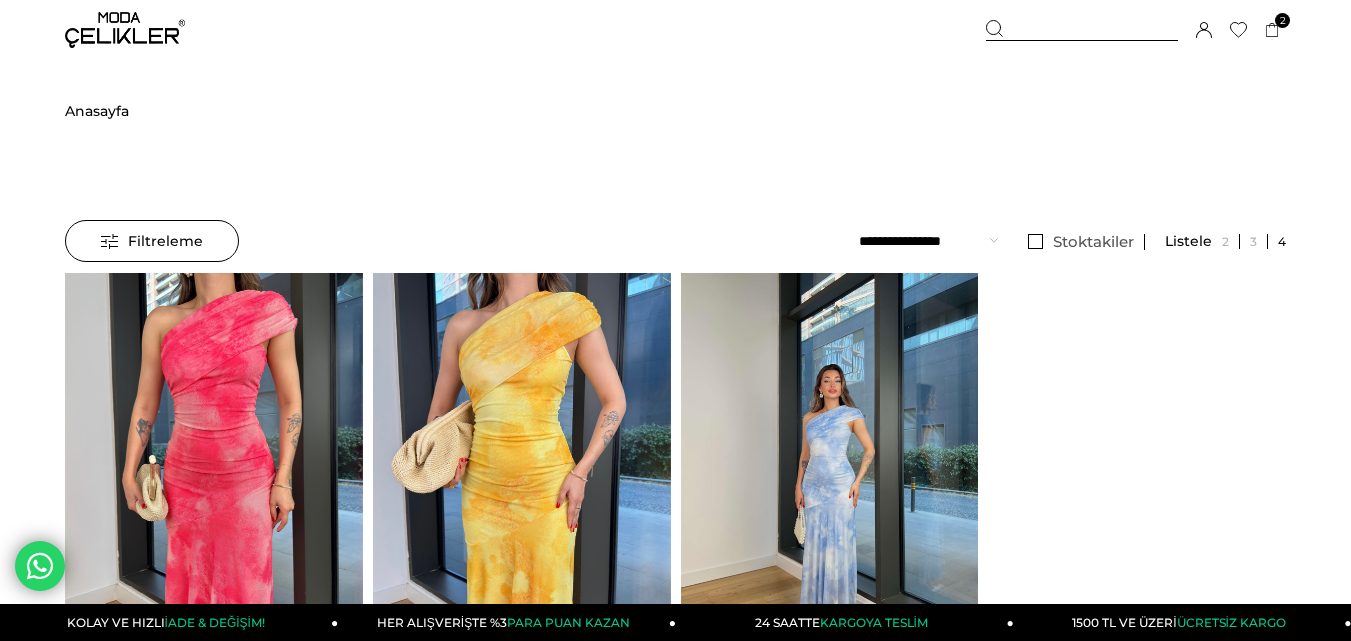 click at bounding box center [1082, 30] 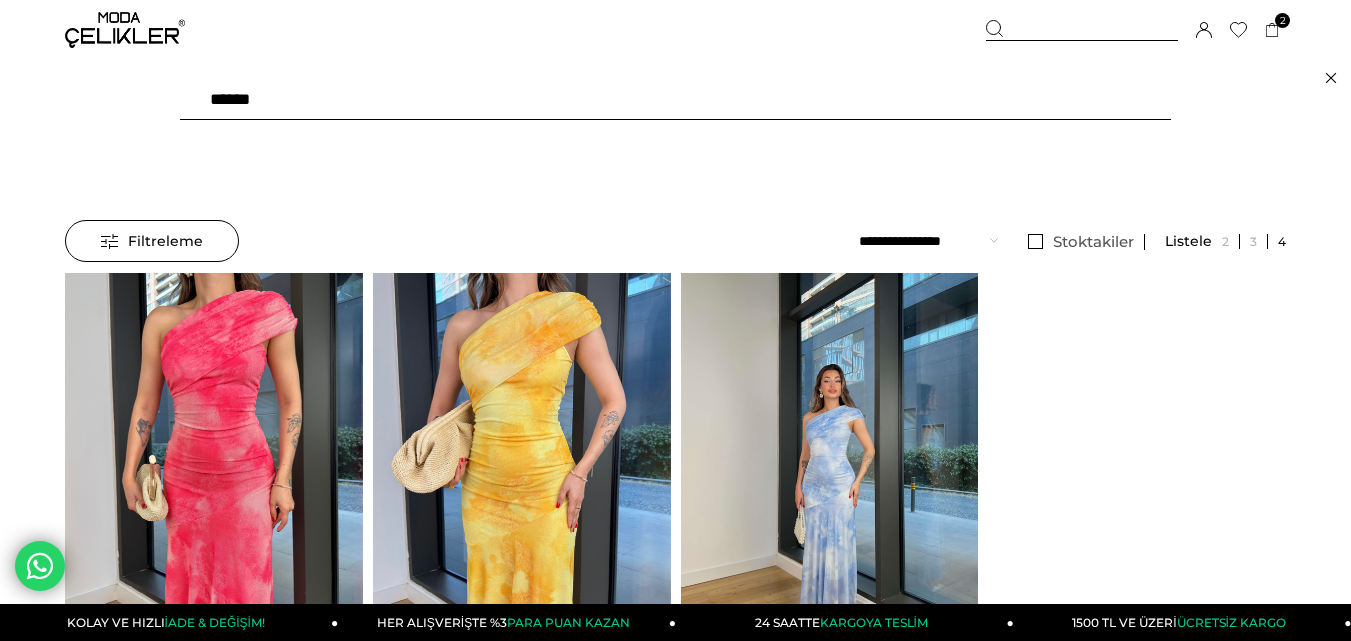 click on "******" at bounding box center (675, 100) 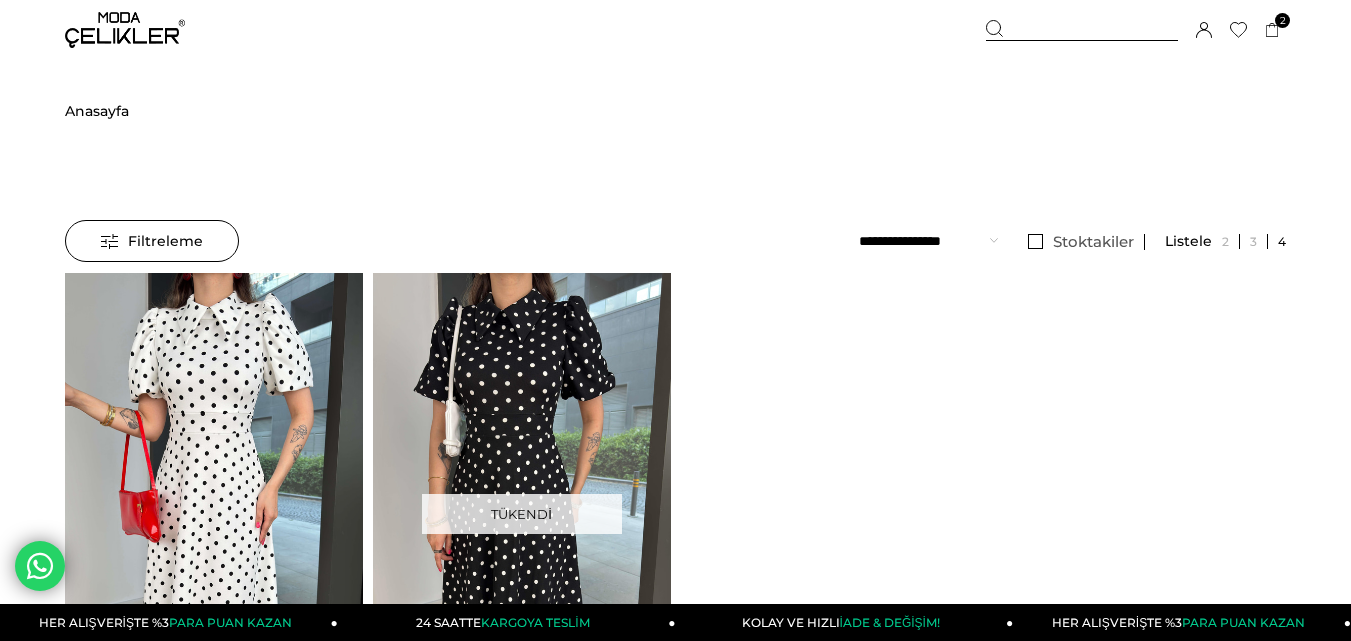 scroll, scrollTop: 0, scrollLeft: 0, axis: both 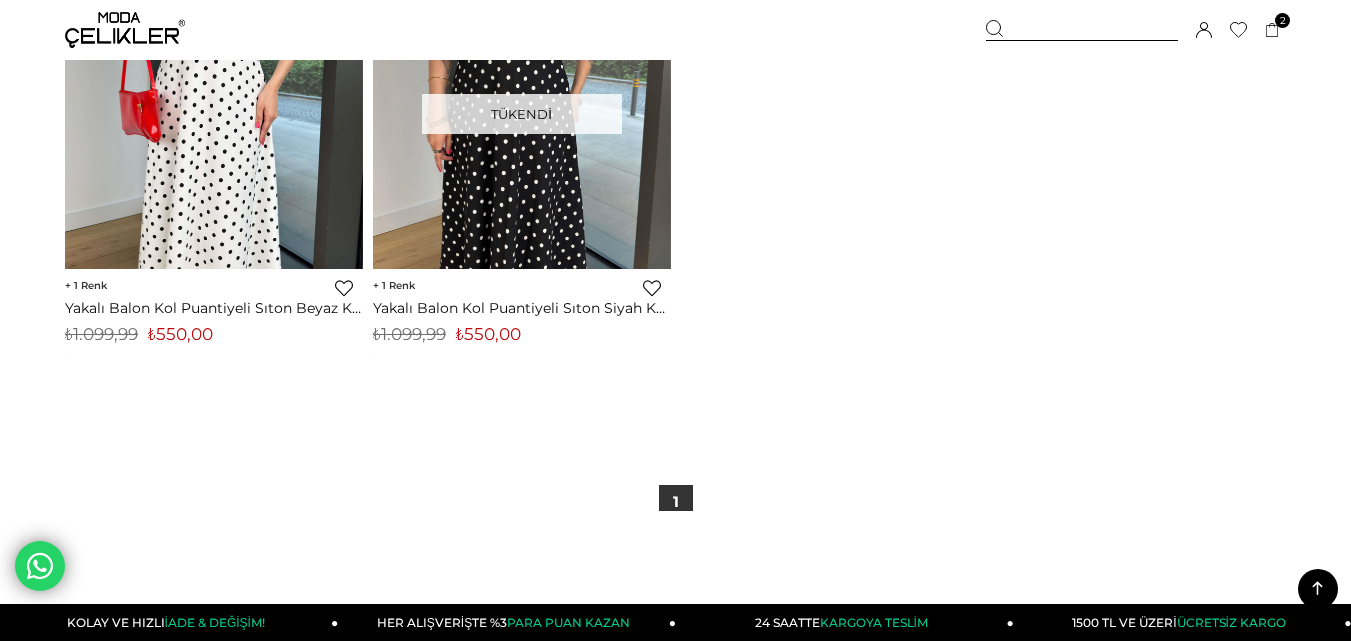 click on "₺550,00" at bounding box center [180, 334] 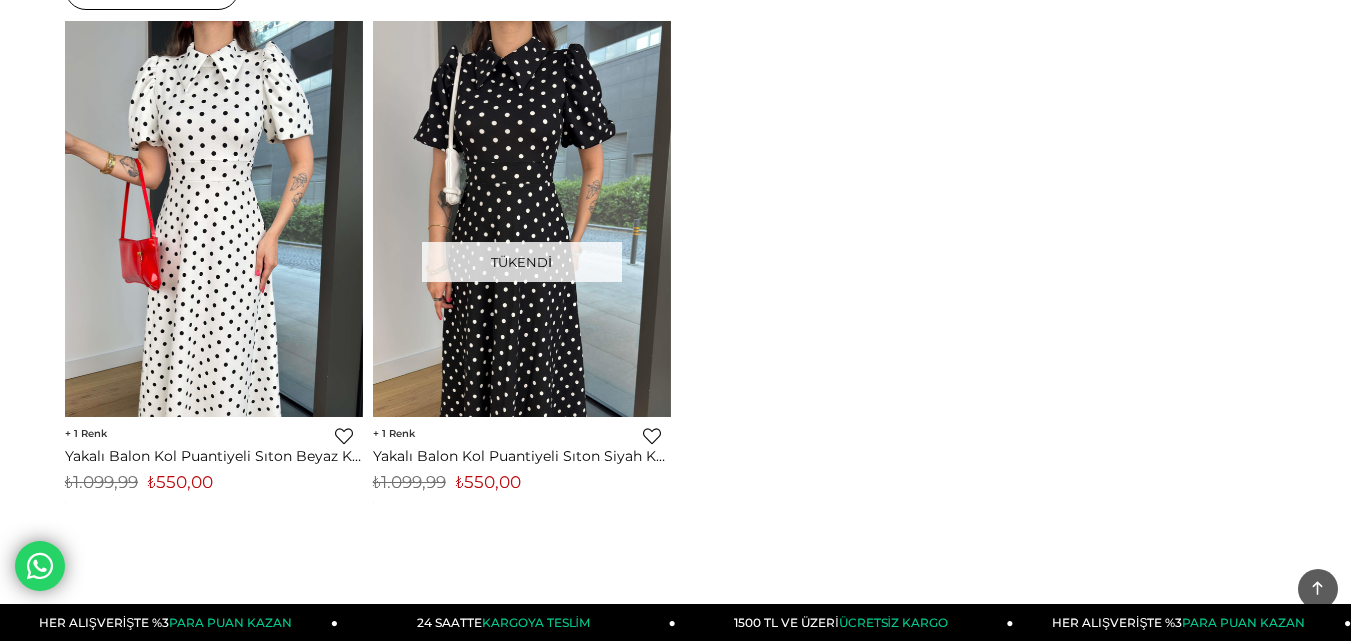 scroll, scrollTop: 0, scrollLeft: 0, axis: both 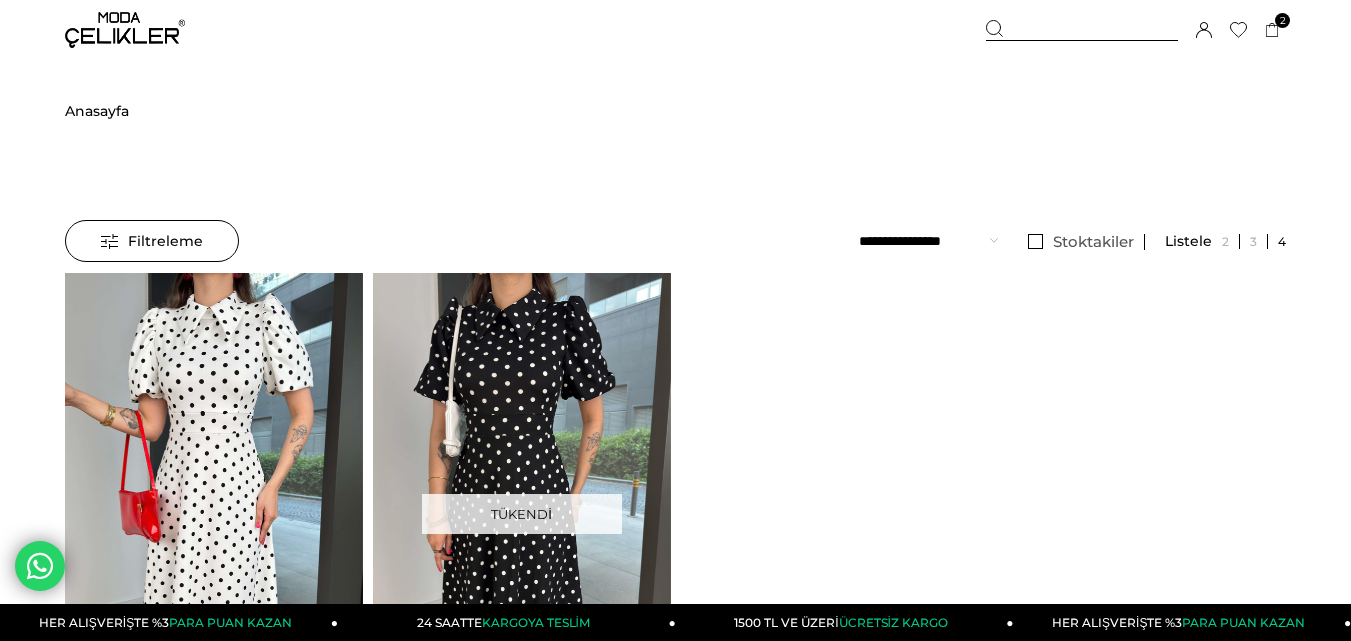click at bounding box center [1082, 30] 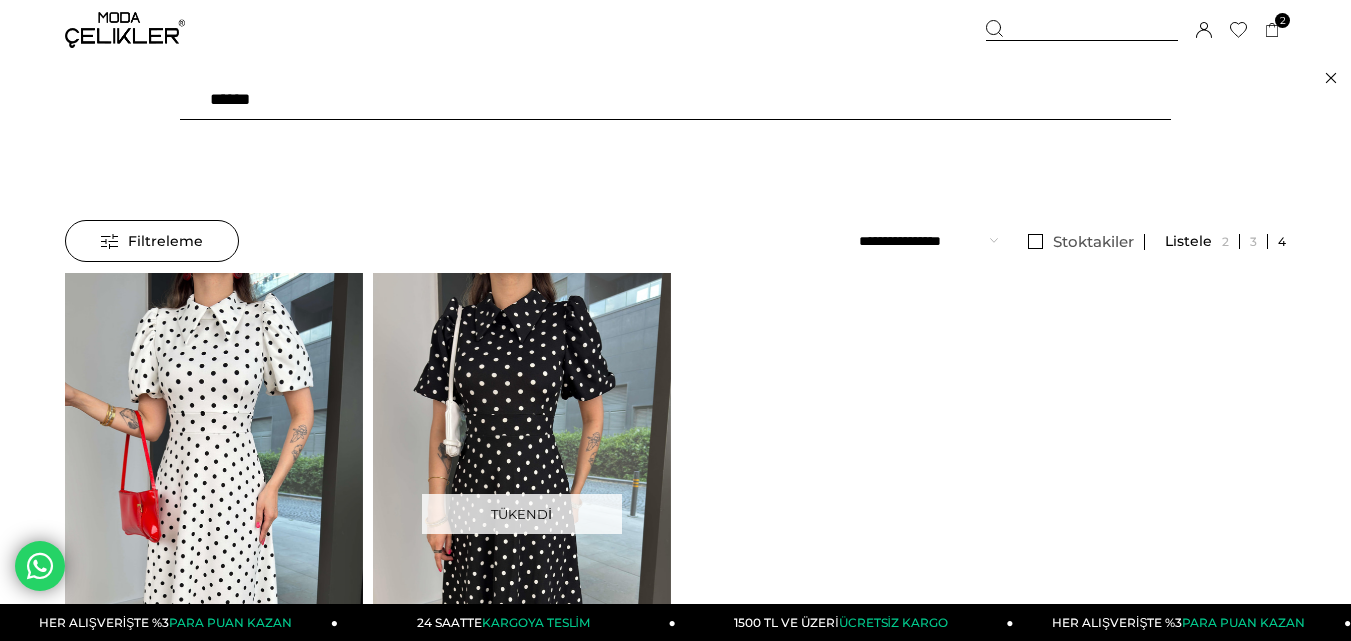 click on "******" at bounding box center (675, 100) 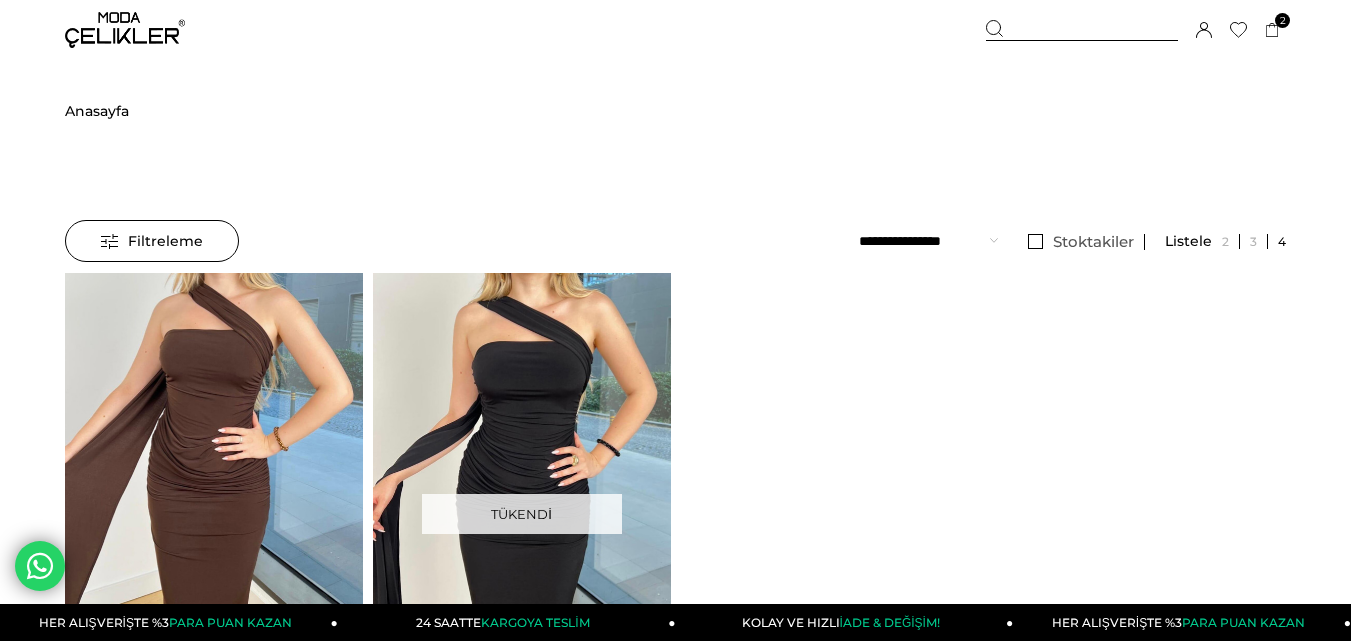 scroll, scrollTop: 0, scrollLeft: 0, axis: both 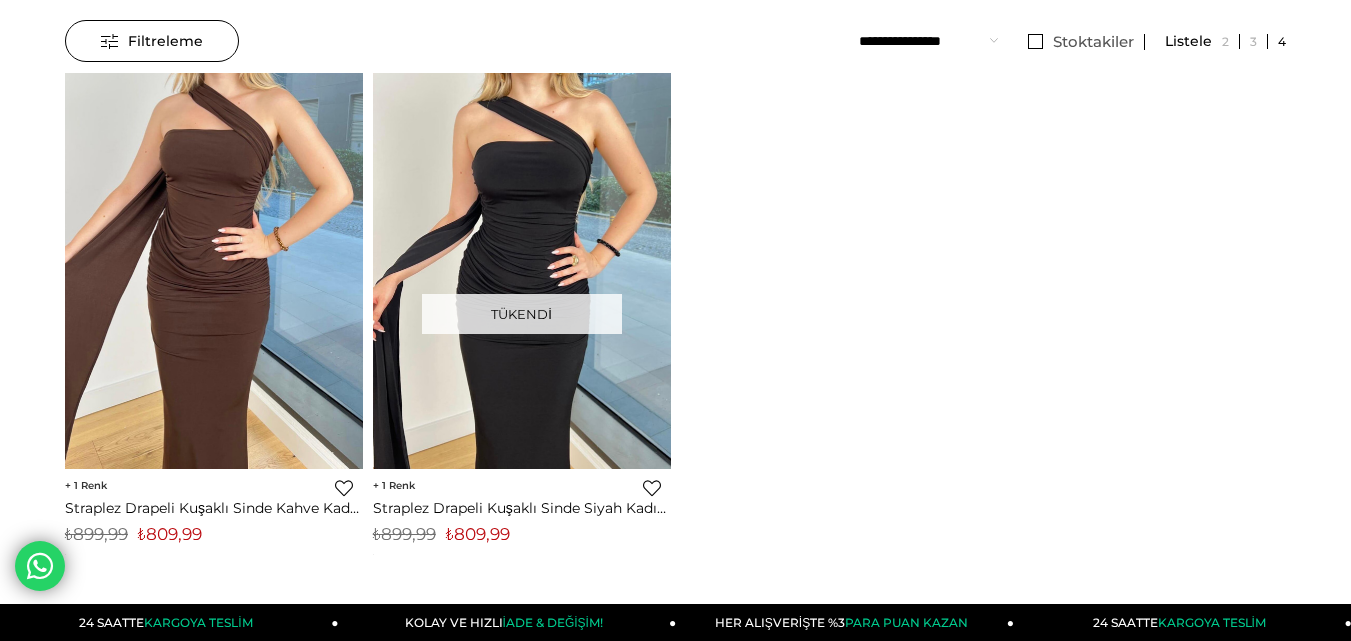 click on "₺809,99" at bounding box center [170, 534] 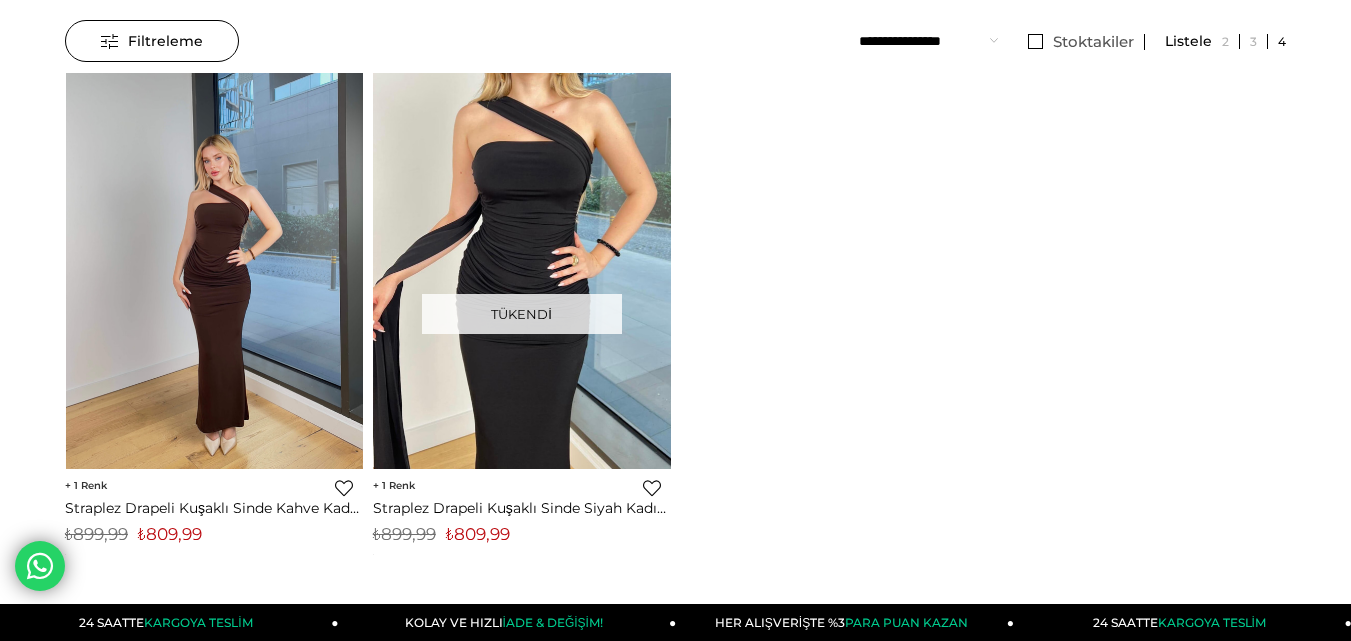 copy on "809,99" 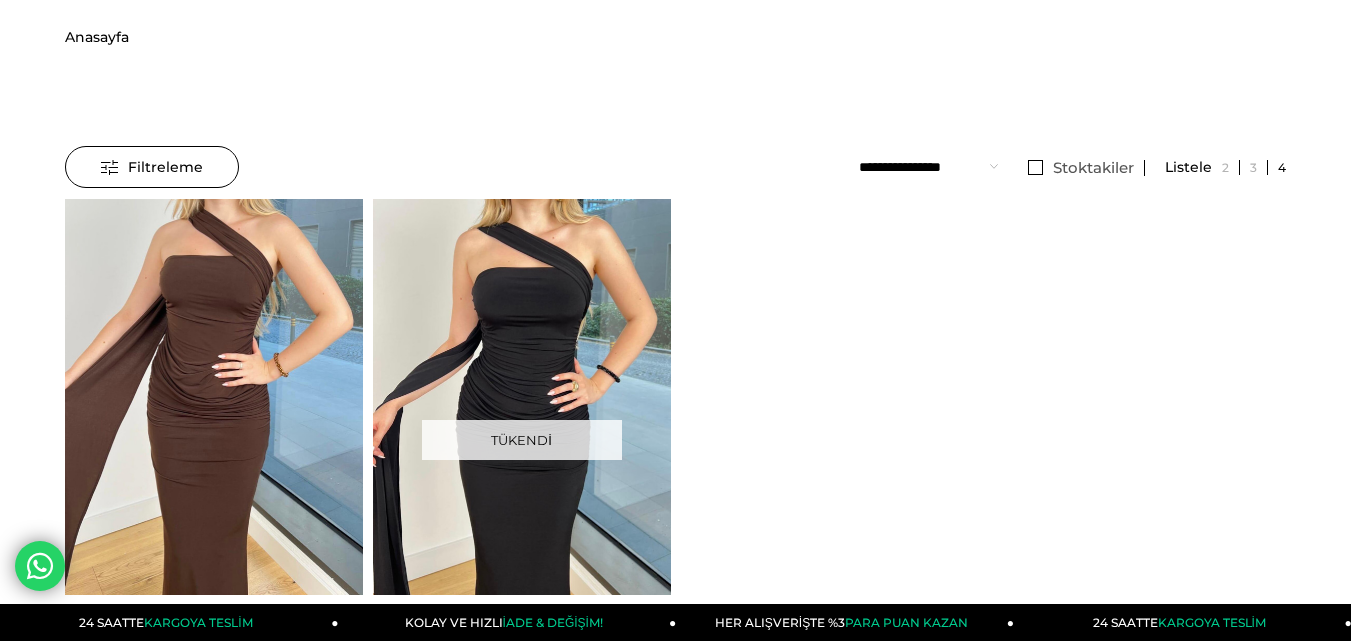 scroll, scrollTop: 0, scrollLeft: 0, axis: both 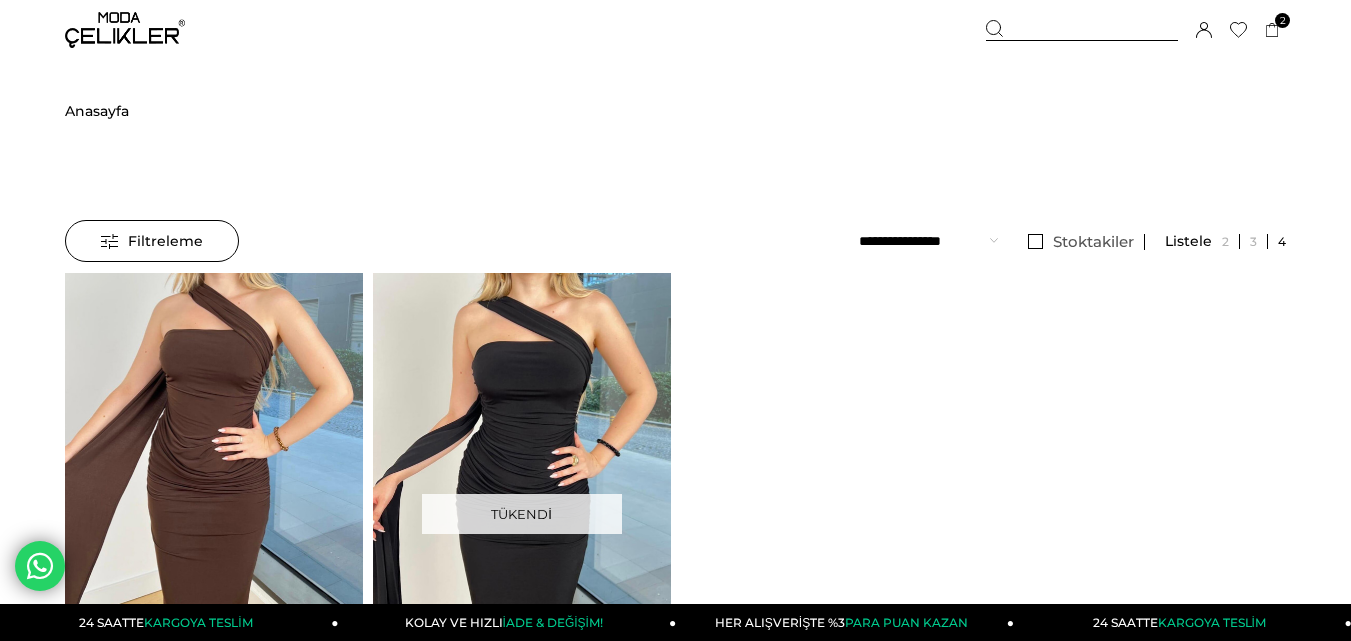 click at bounding box center [1082, 30] 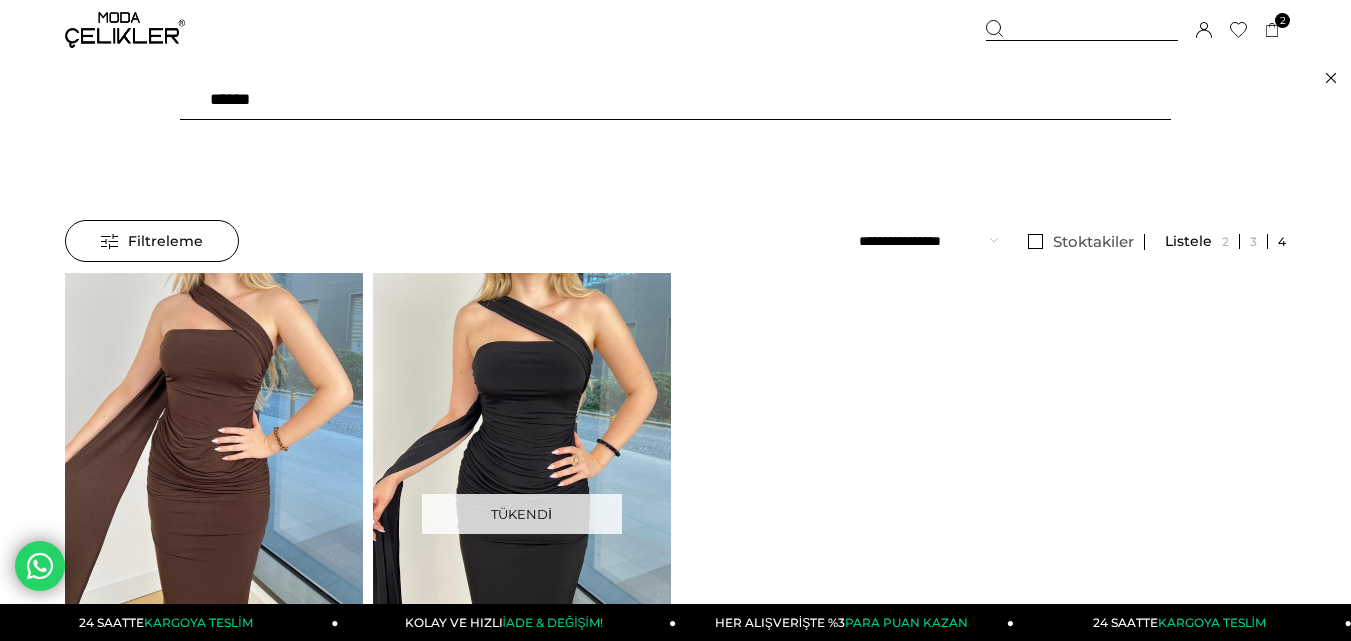 click on "******" at bounding box center [675, 100] 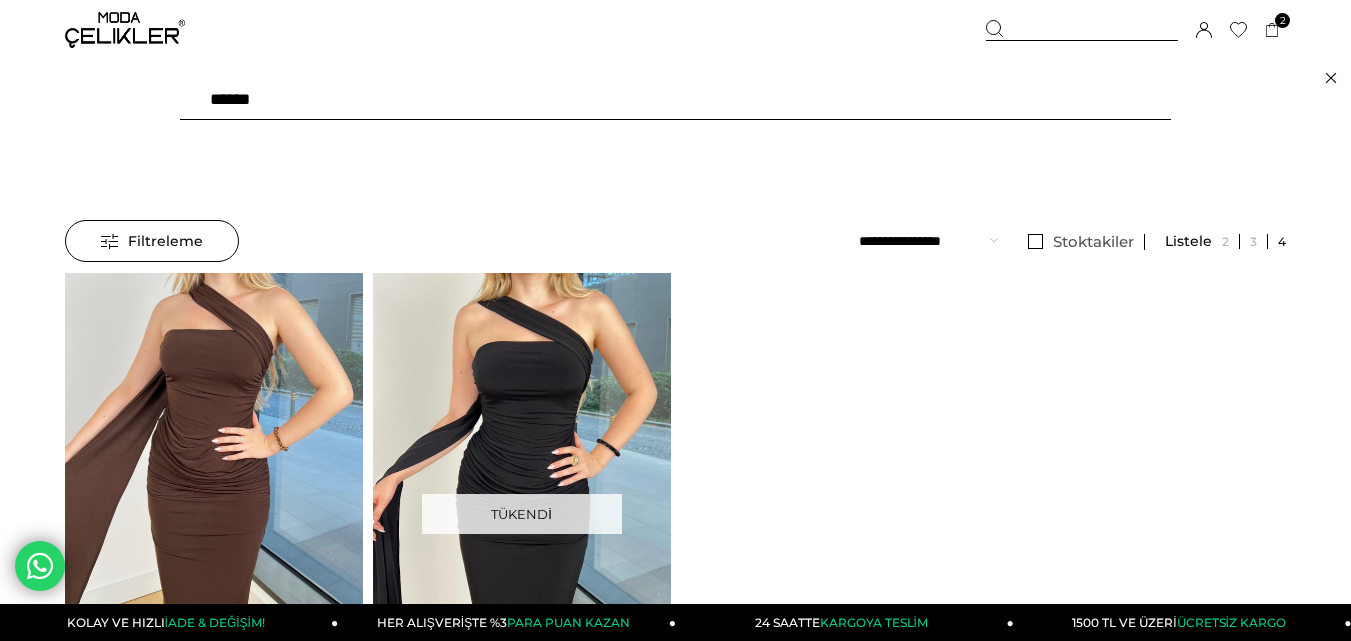 type on "*******" 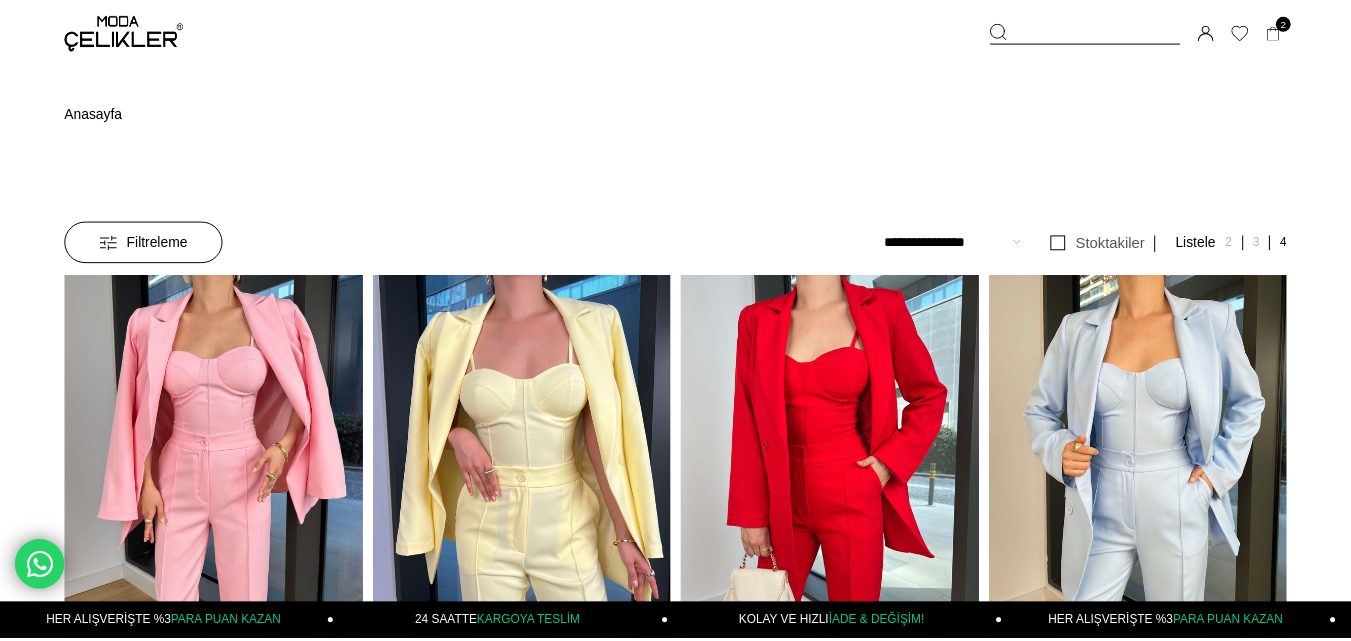 scroll, scrollTop: 0, scrollLeft: 0, axis: both 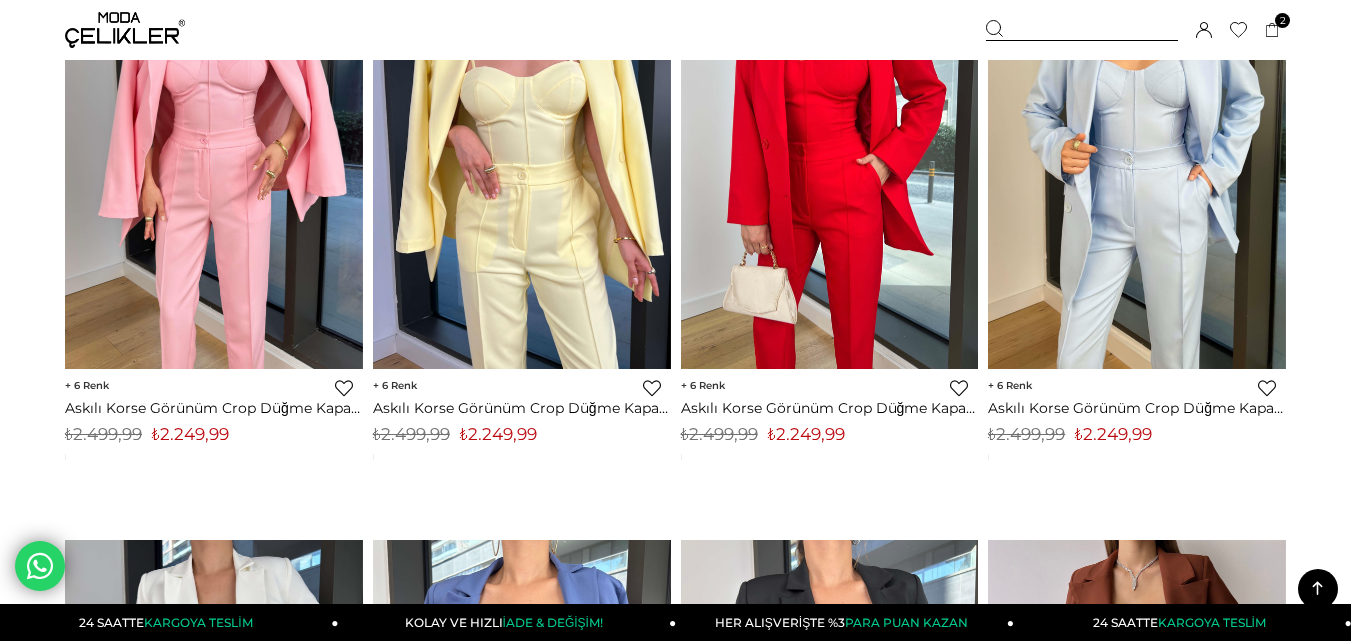 click on "₺2.249,99" at bounding box center [498, 434] 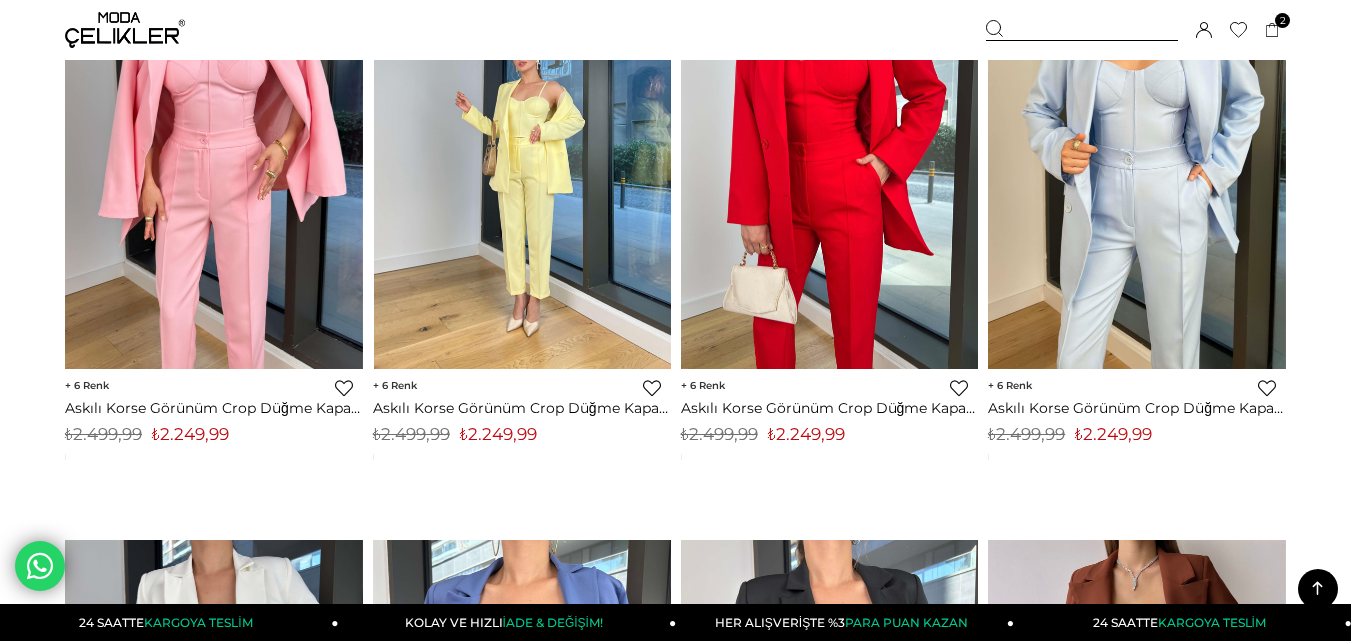 copy on "2.249,99" 